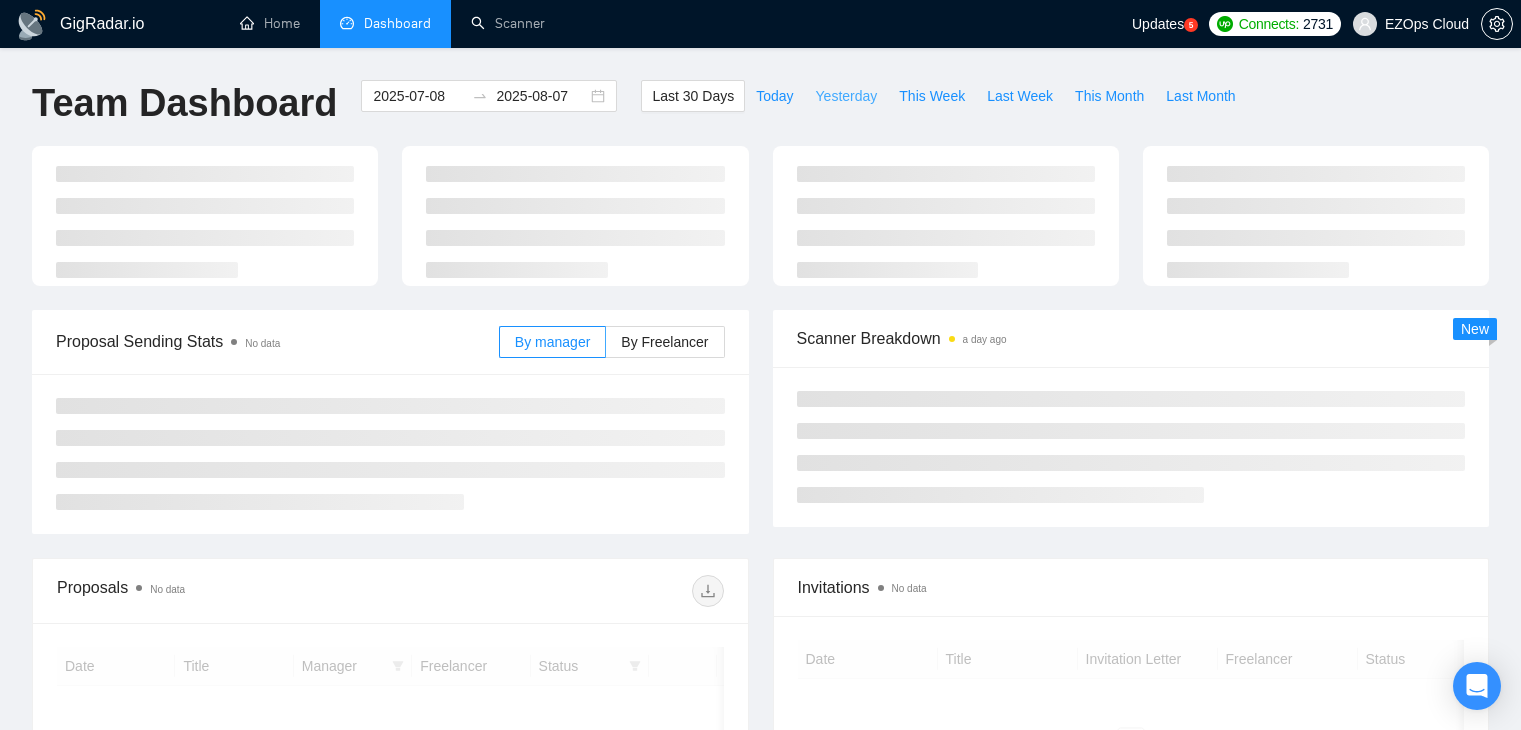 scroll, scrollTop: 0, scrollLeft: 0, axis: both 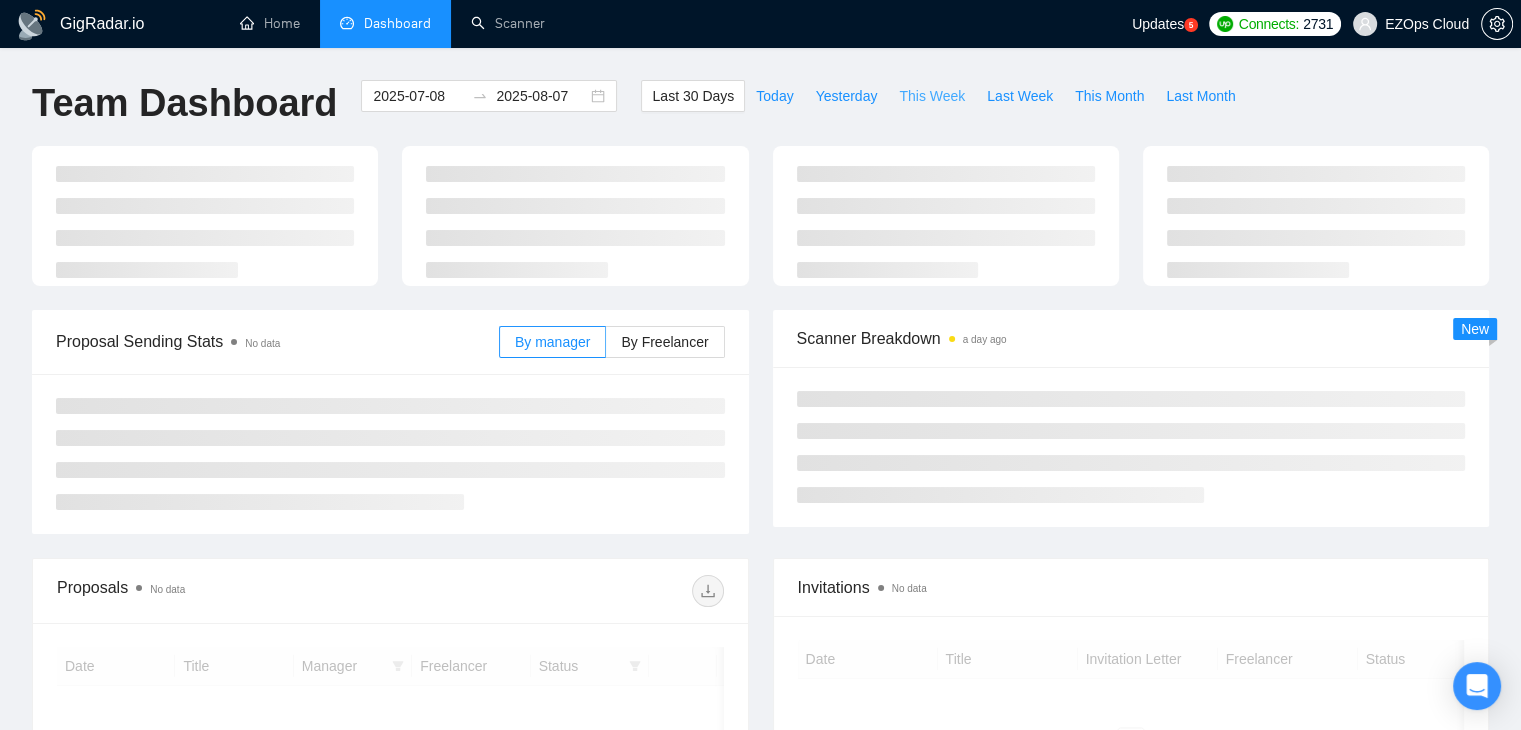 click on "This Week" at bounding box center (932, 96) 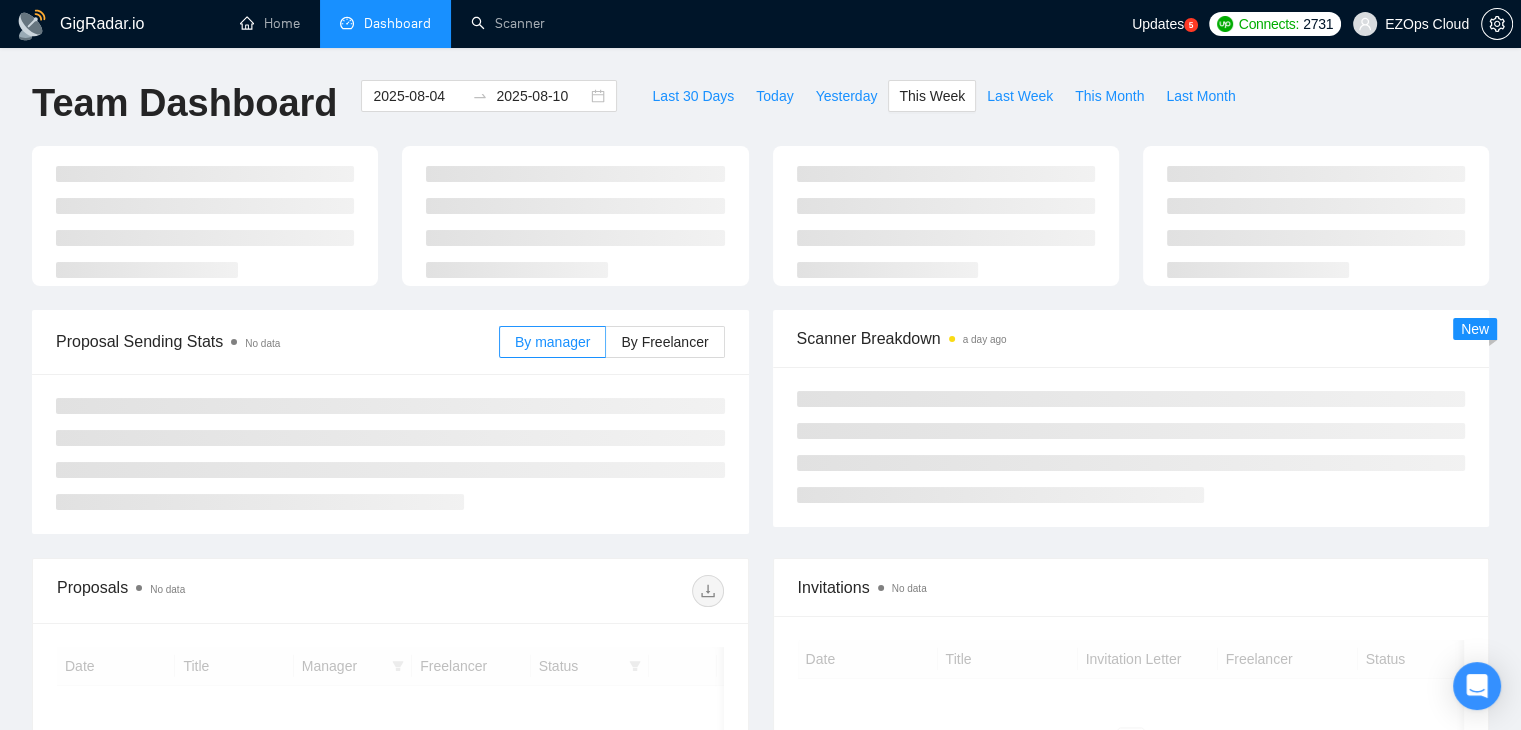 type on "2025-08-04" 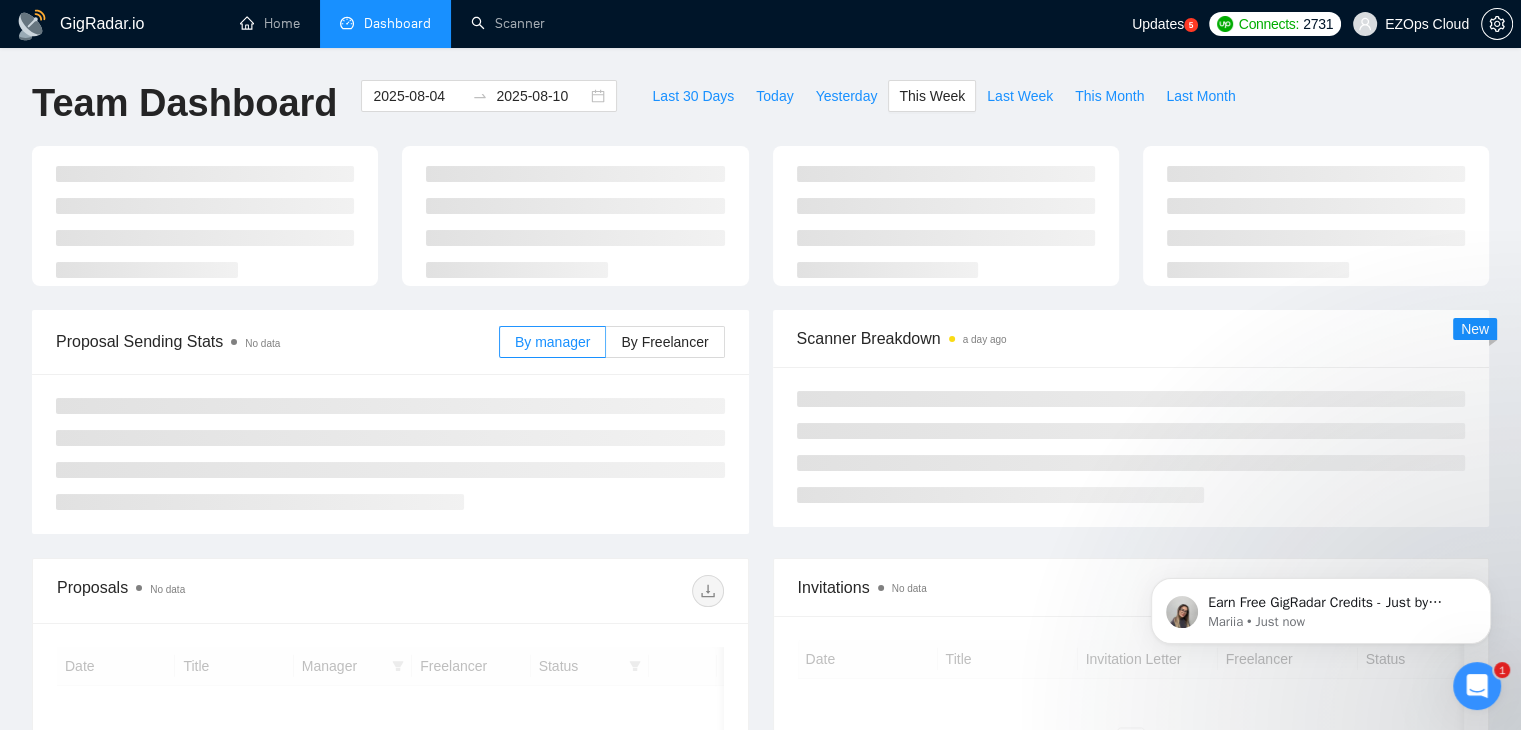 scroll, scrollTop: 0, scrollLeft: 0, axis: both 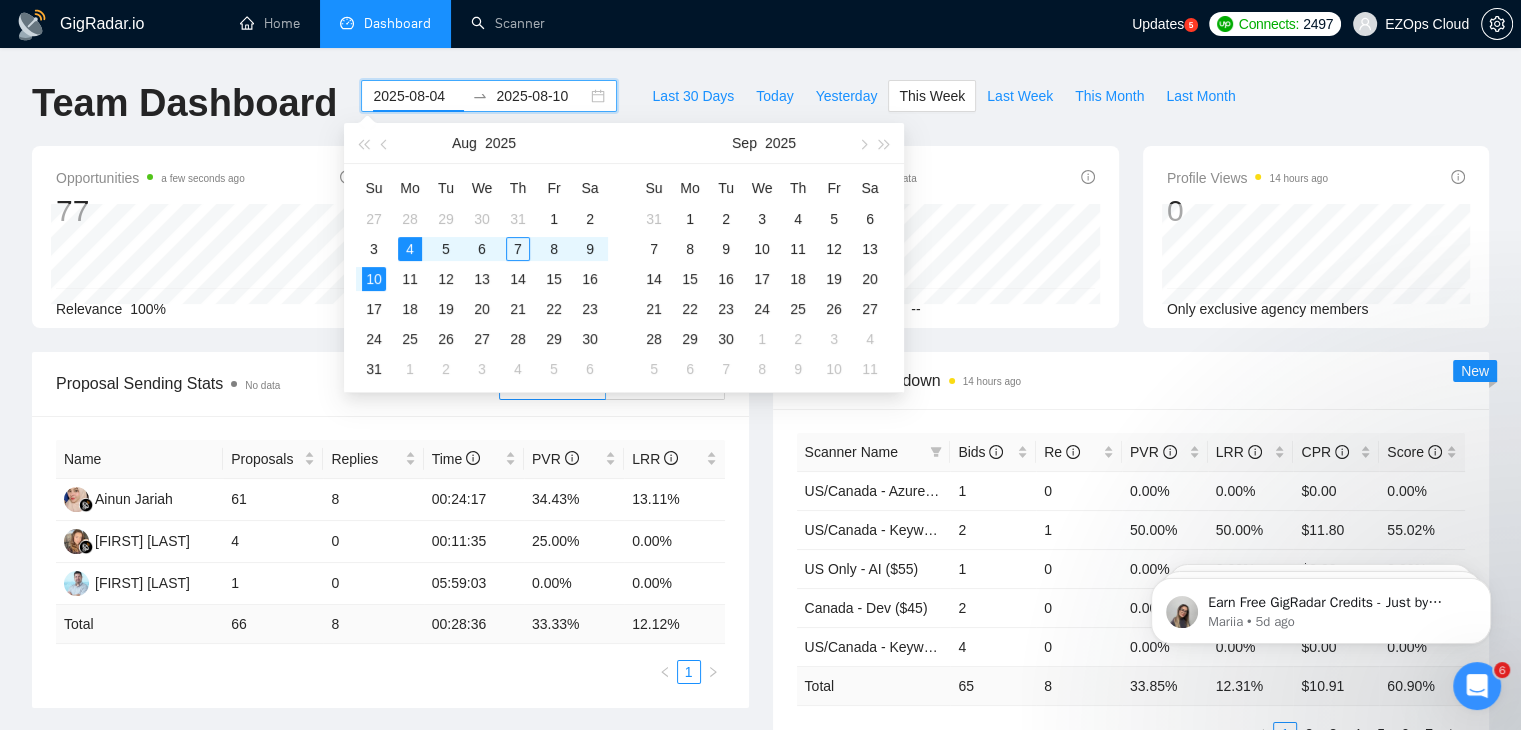 click on "2025-08-04" at bounding box center [418, 96] 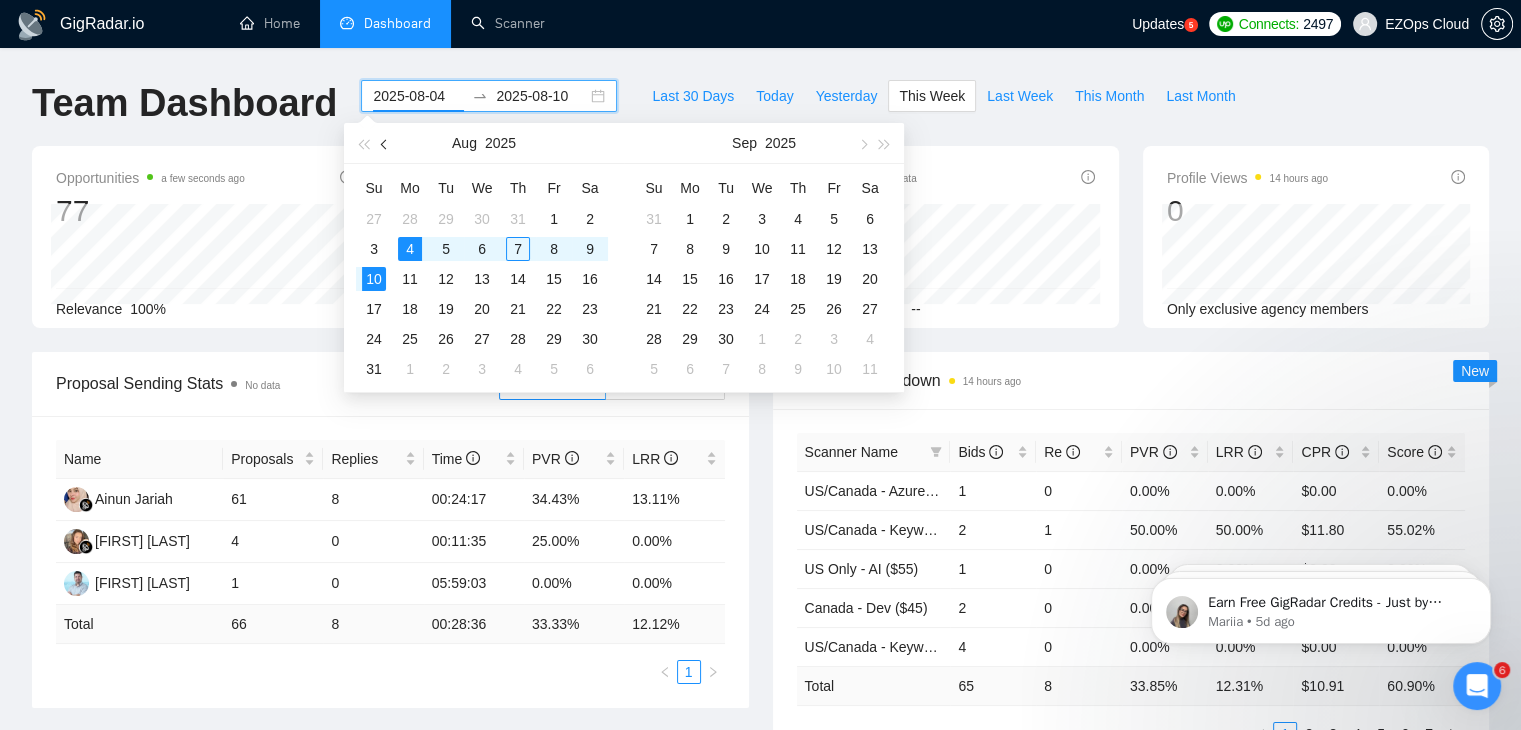 click at bounding box center (385, 143) 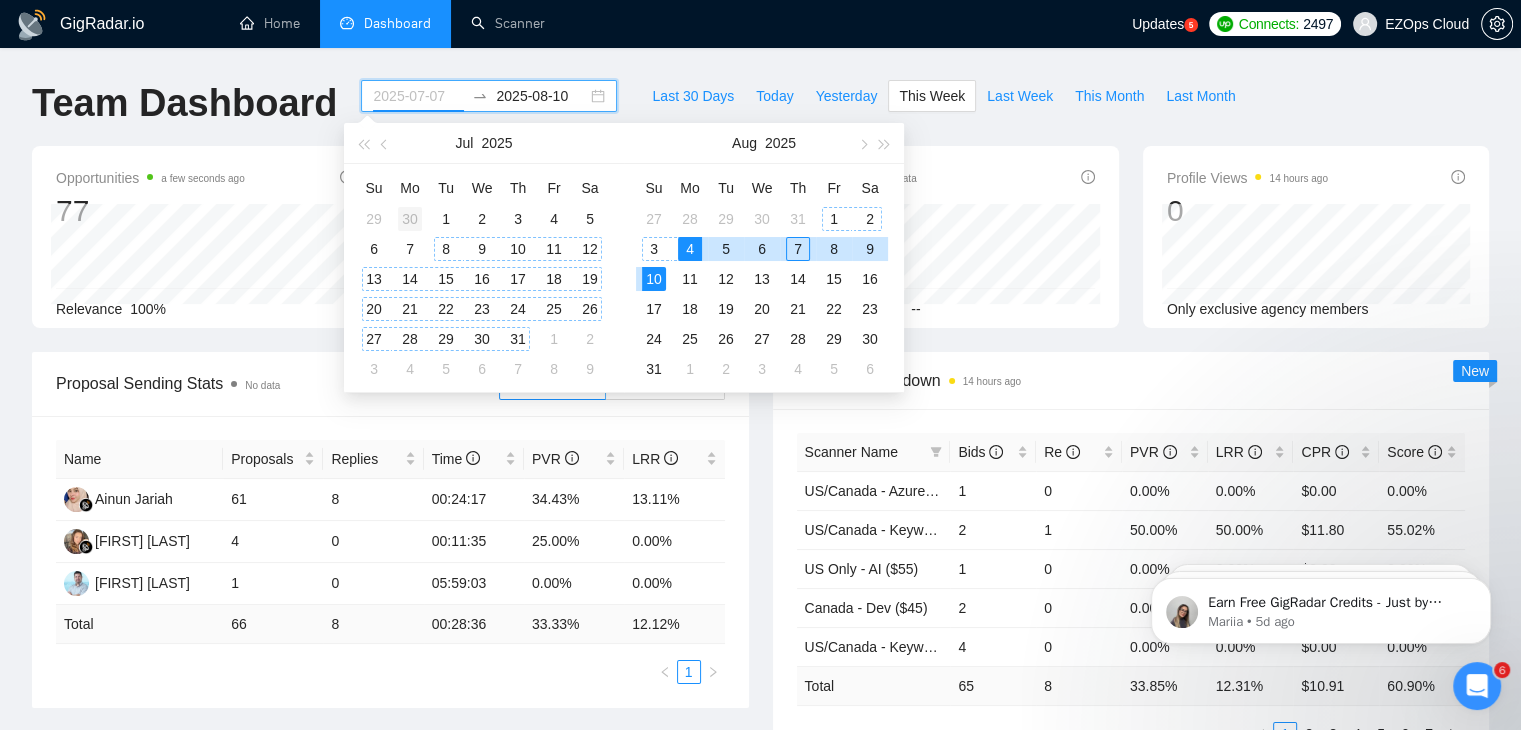 type on "2025-06-30" 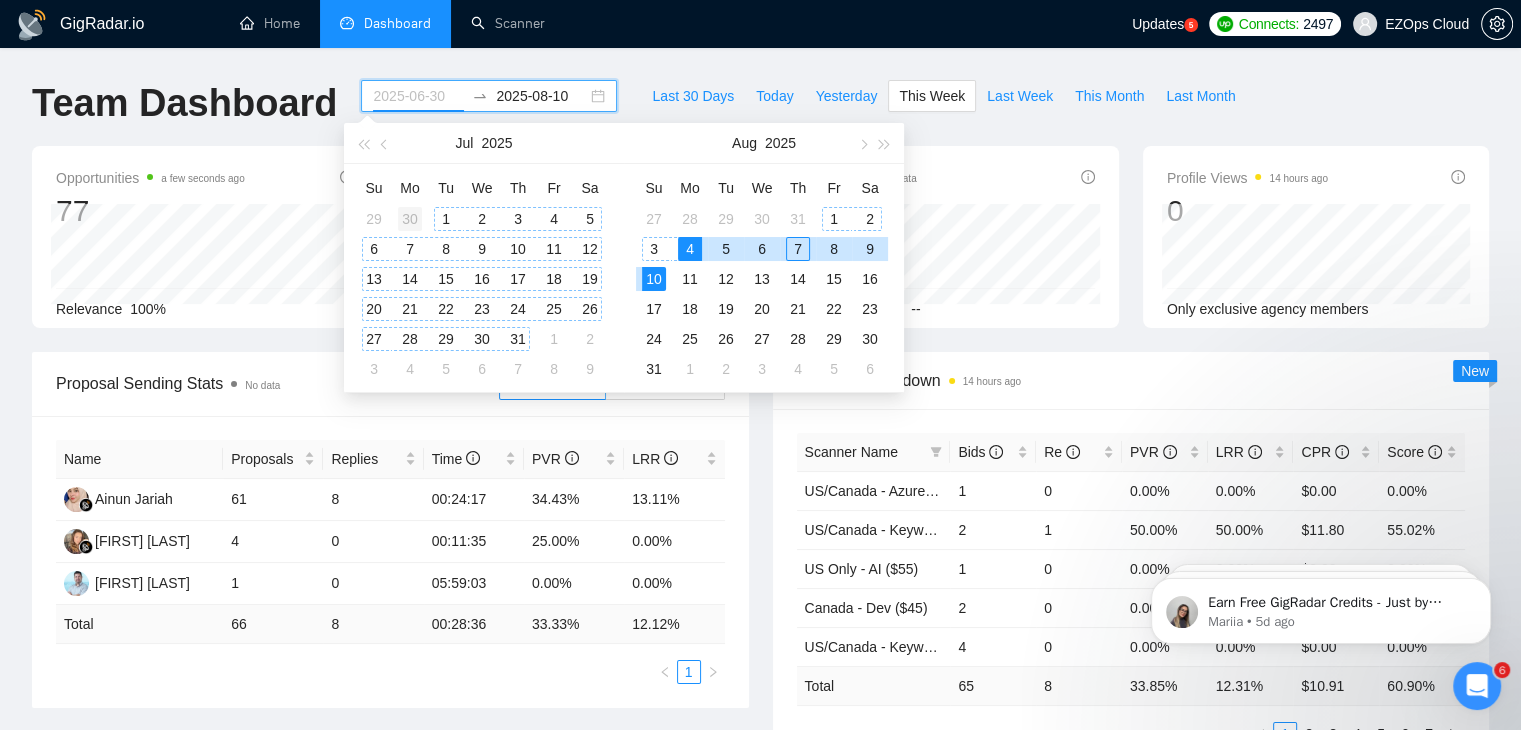 click on "30" at bounding box center (410, 219) 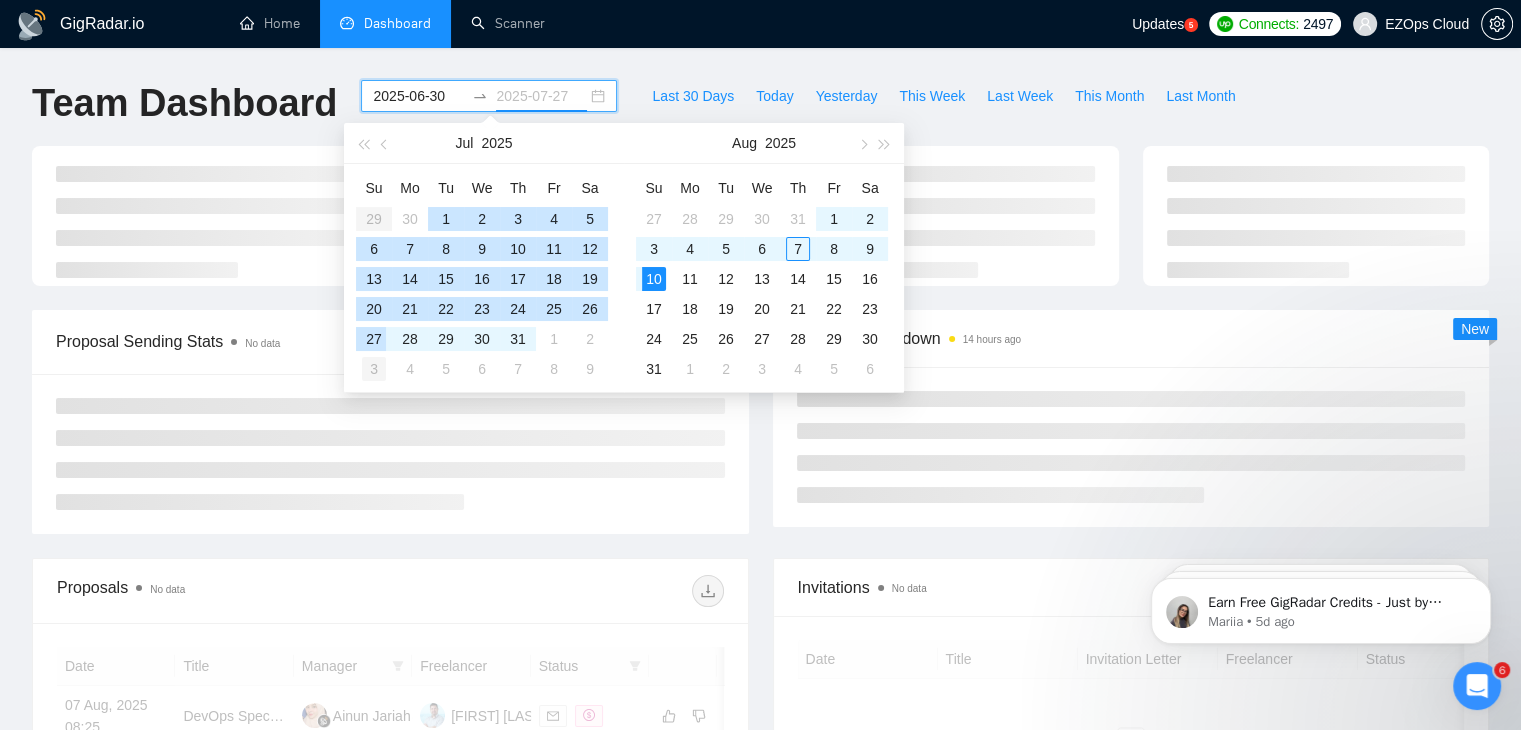 type on "2025-08-03" 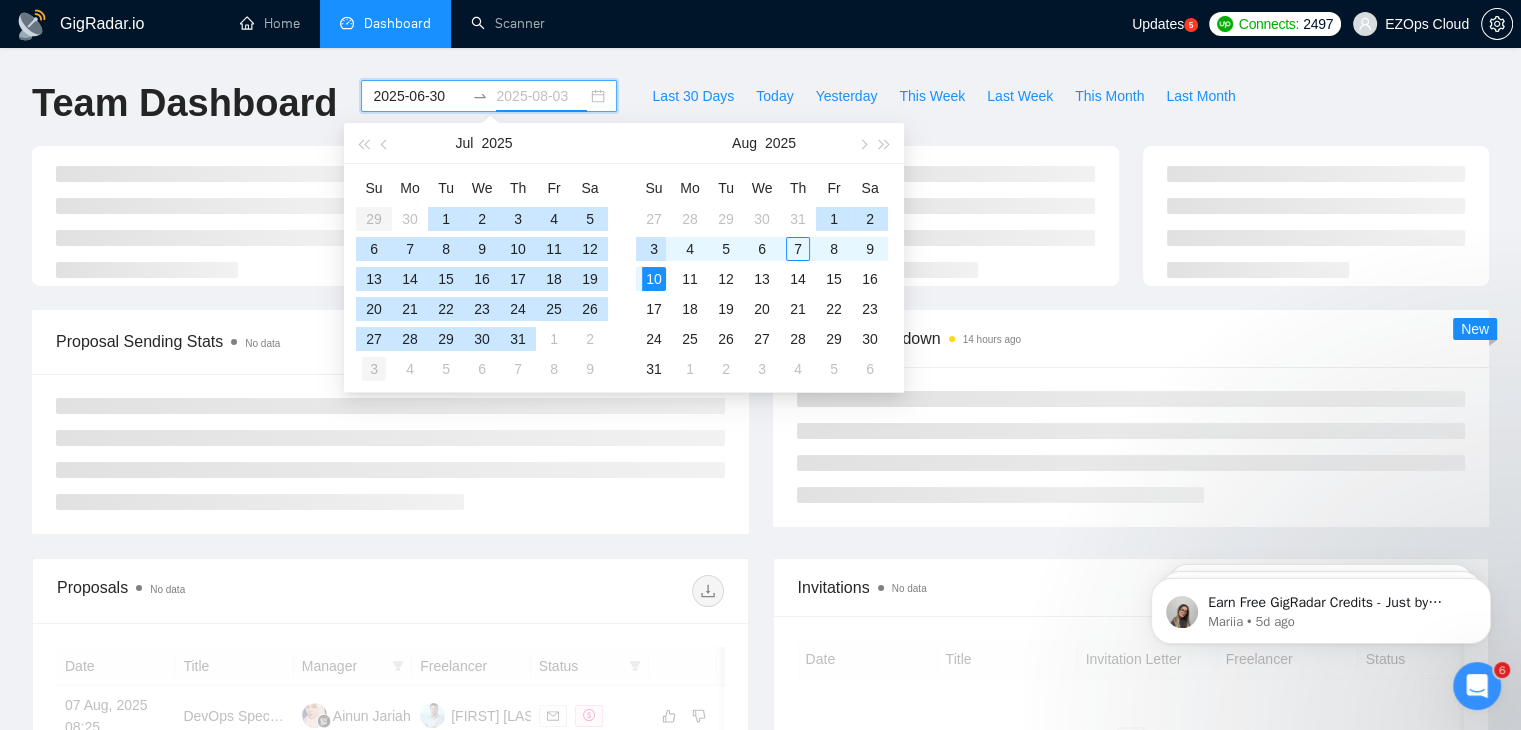 click on "3" at bounding box center [374, 369] 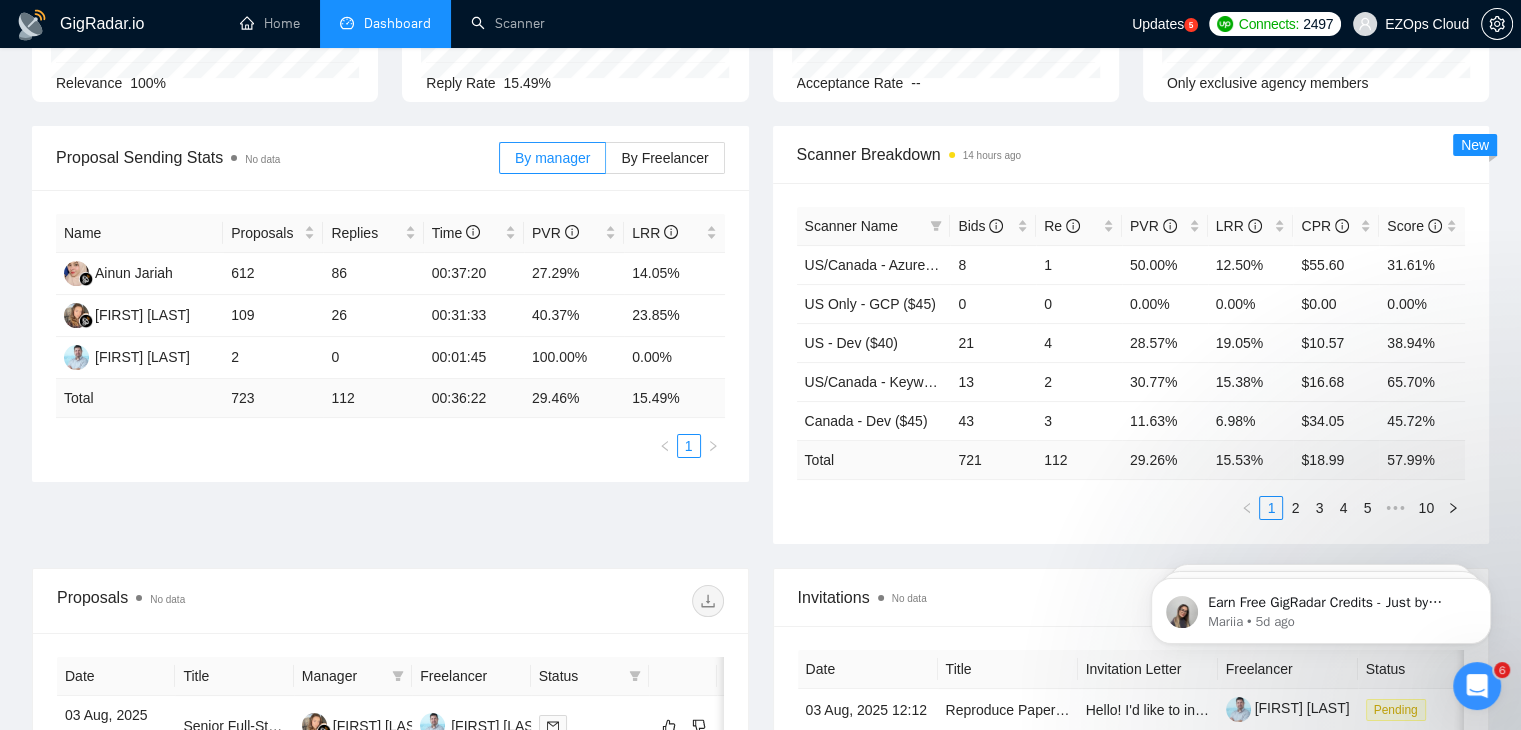 scroll, scrollTop: 220, scrollLeft: 0, axis: vertical 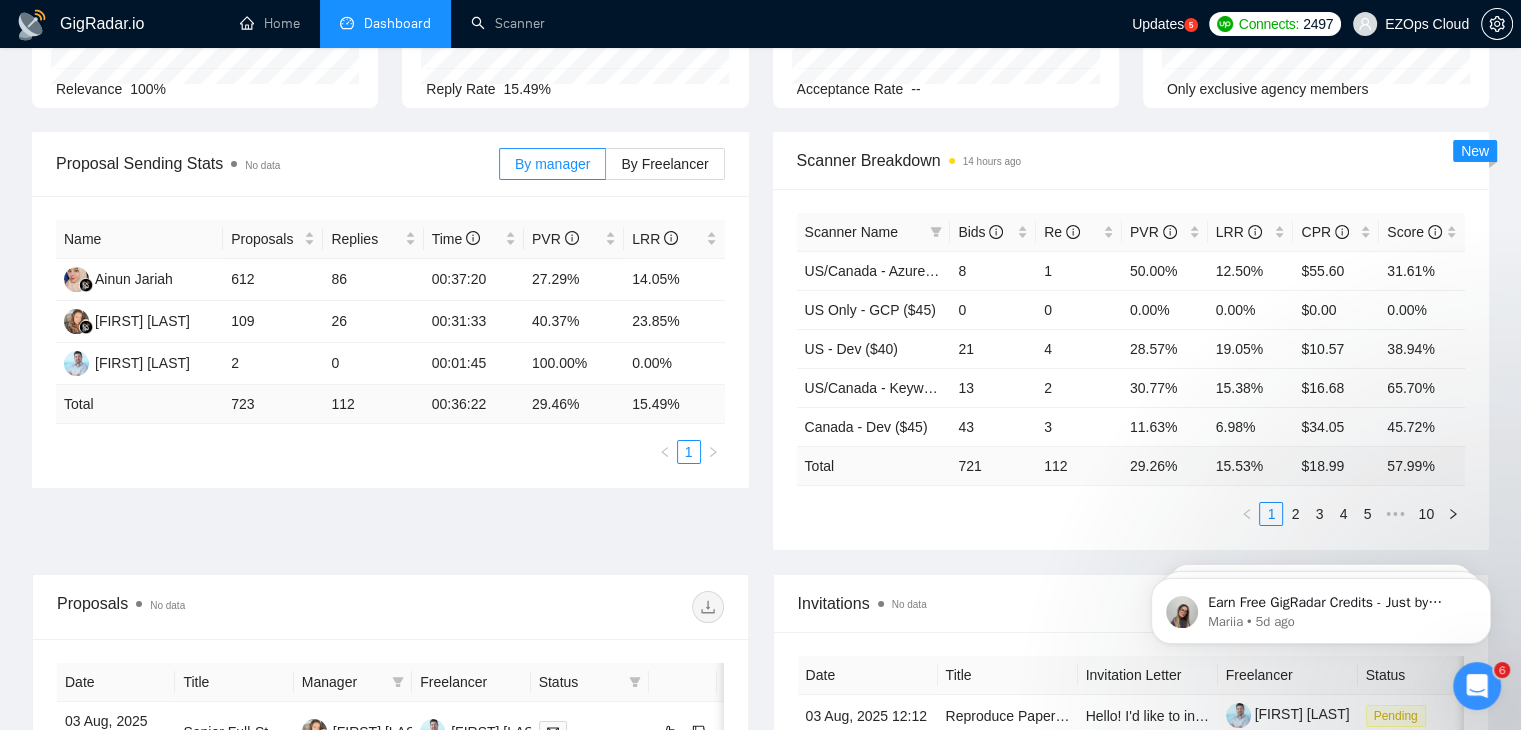 click on "Scanner Name" at bounding box center [874, 232] 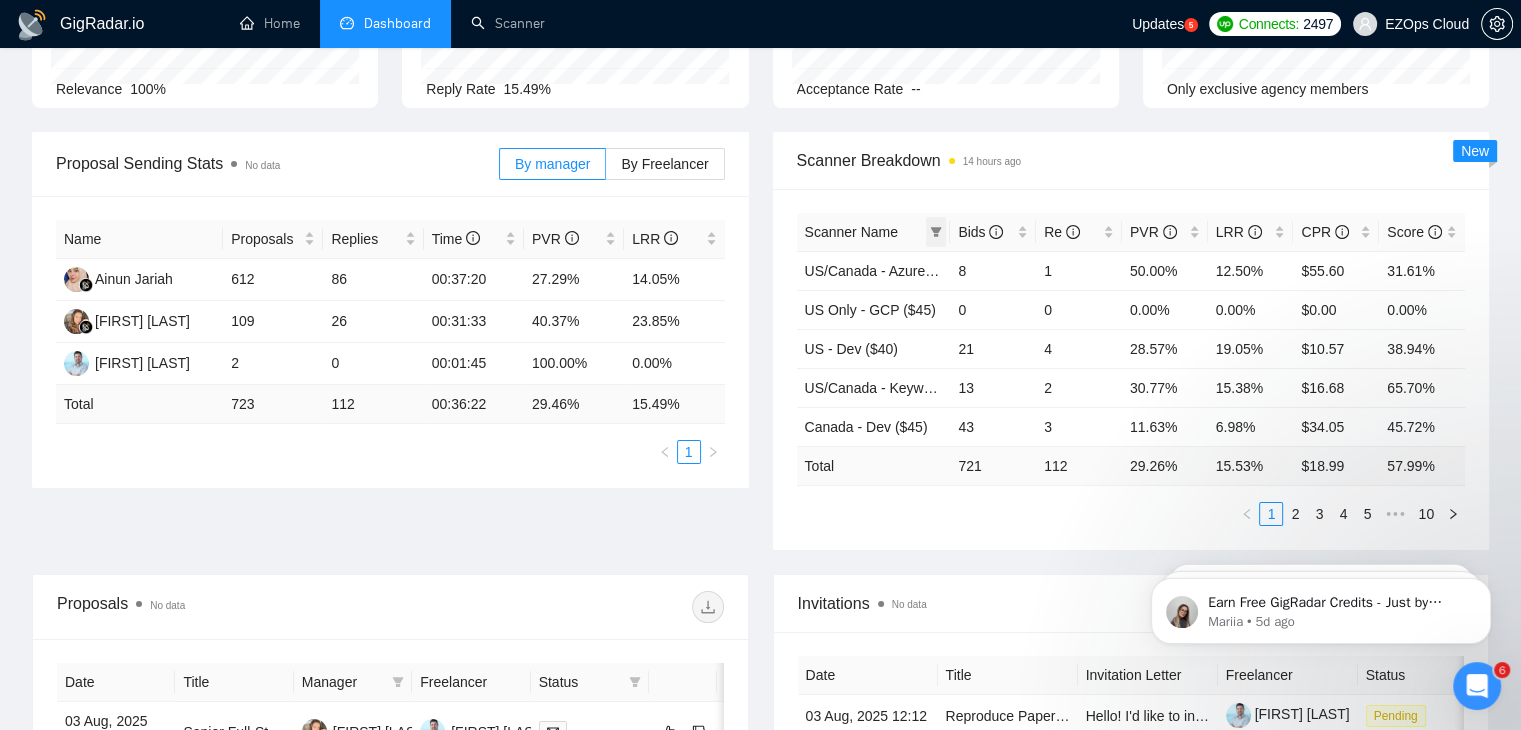 click 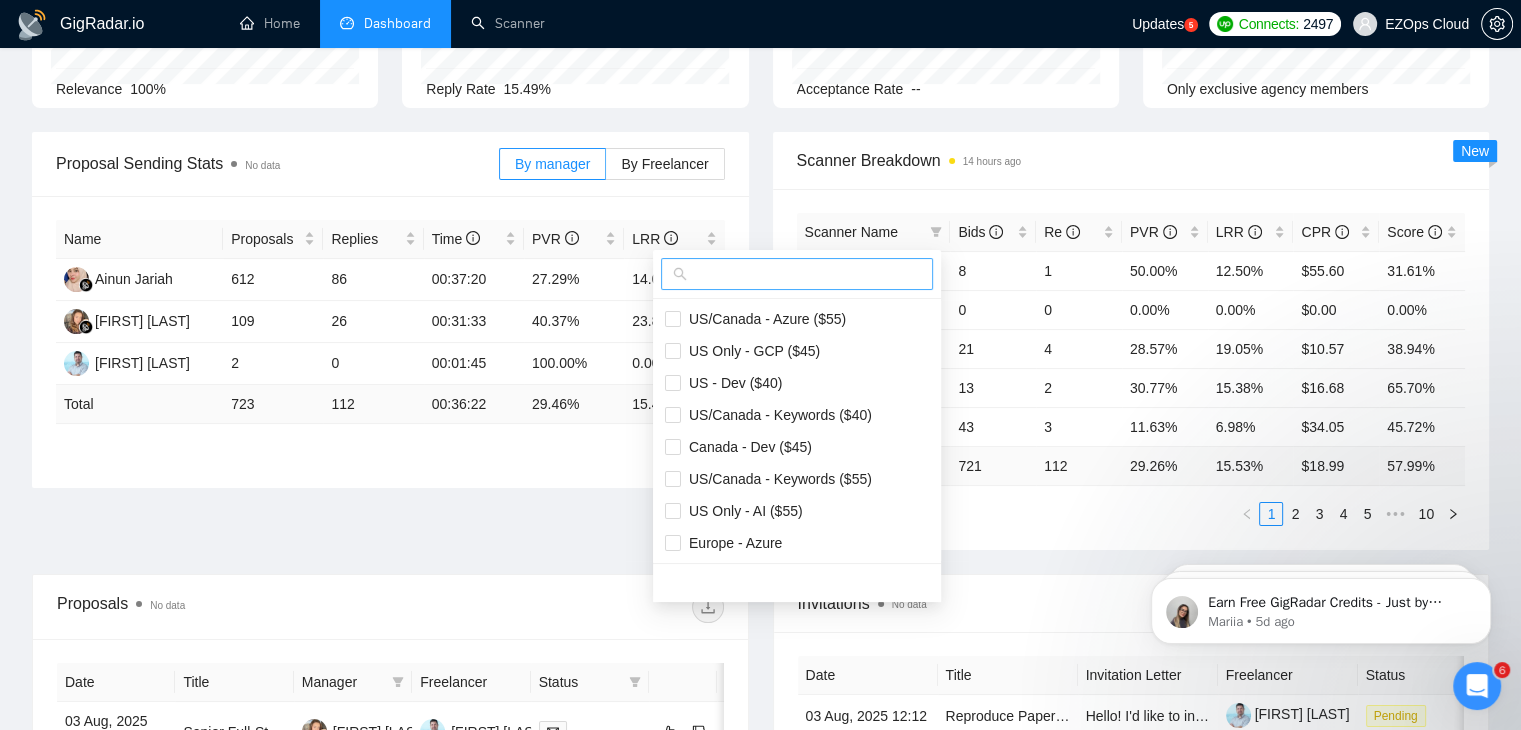 click at bounding box center (806, 274) 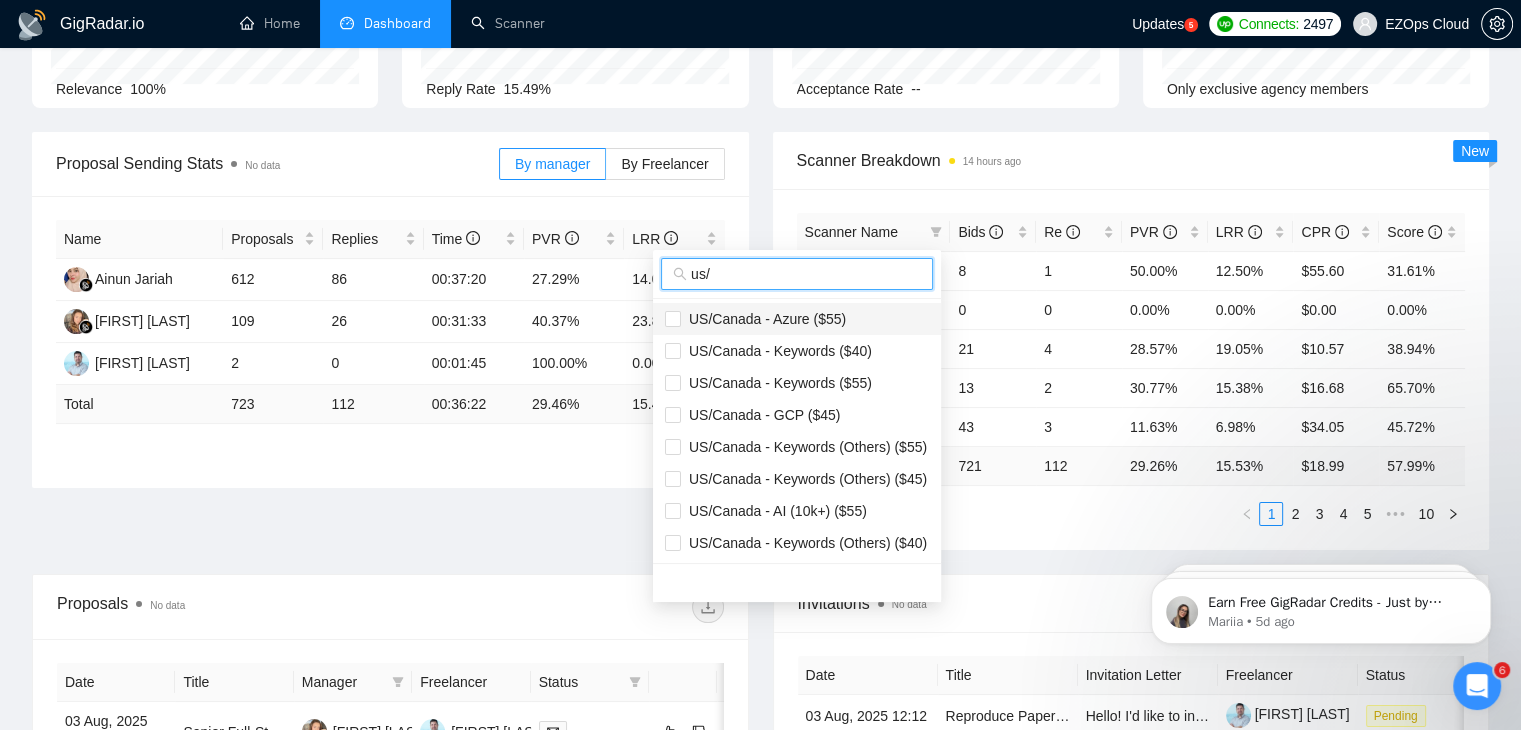 type on "us/" 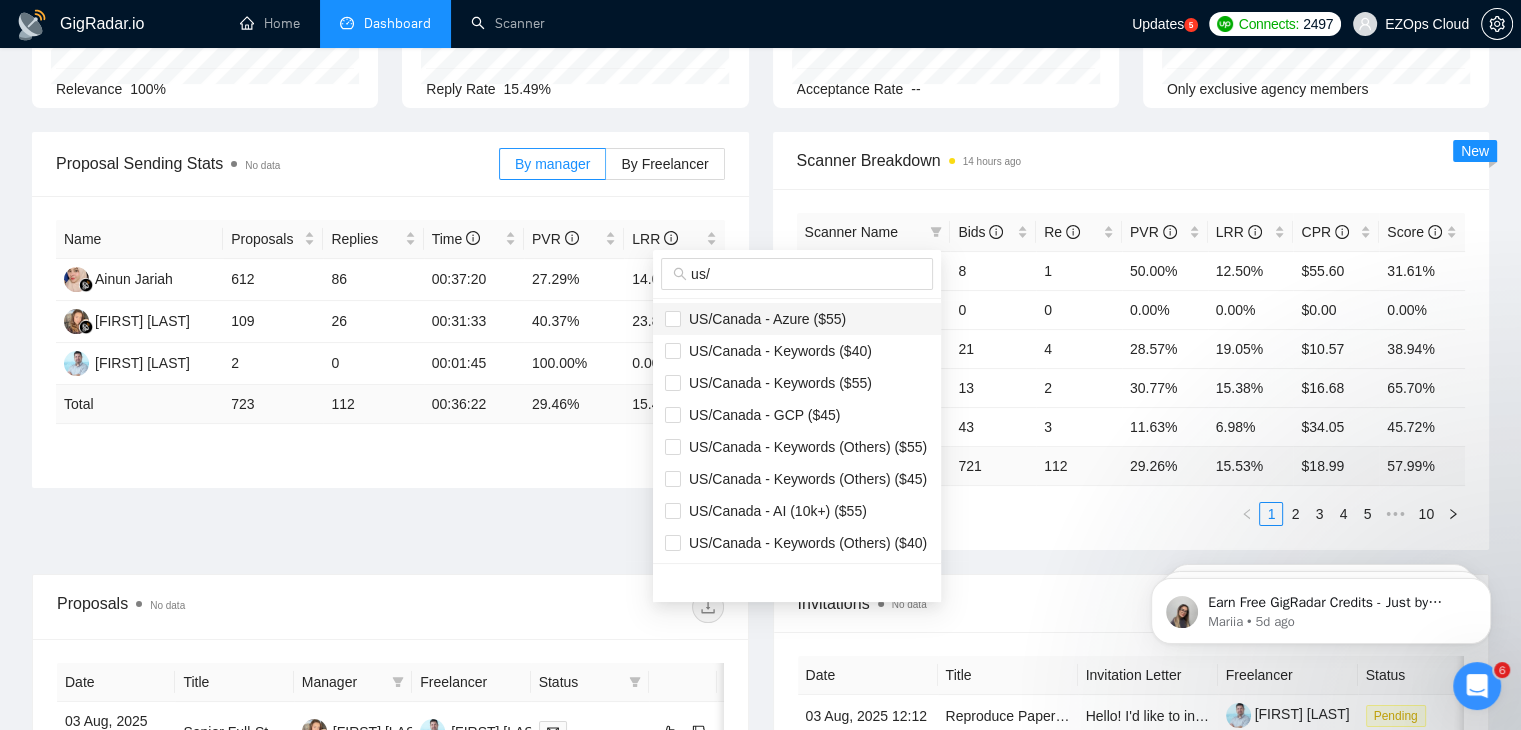 click on "US/Canada - Azure ($55)" at bounding box center (797, 319) 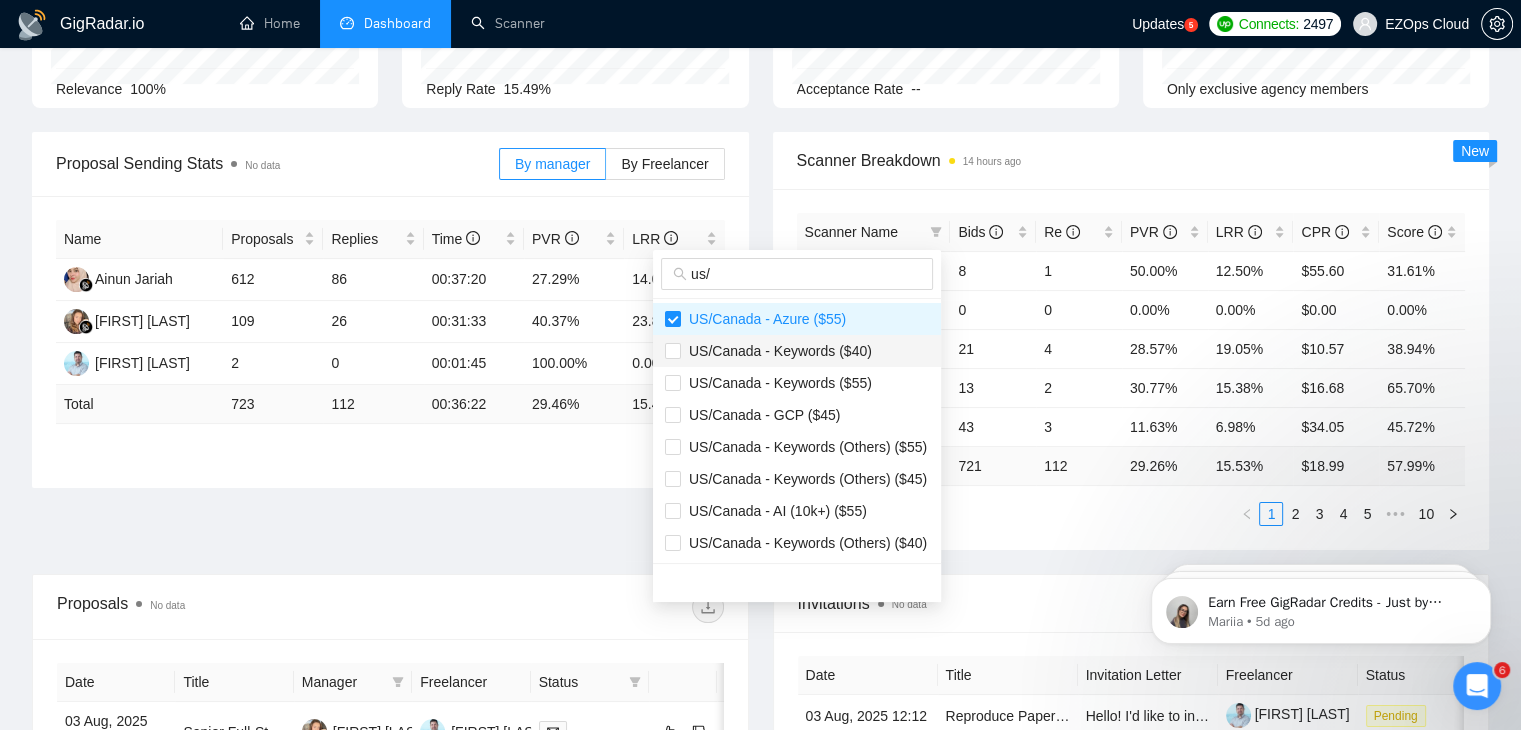 click on "US/Canada - Keywords ($40)" at bounding box center (776, 351) 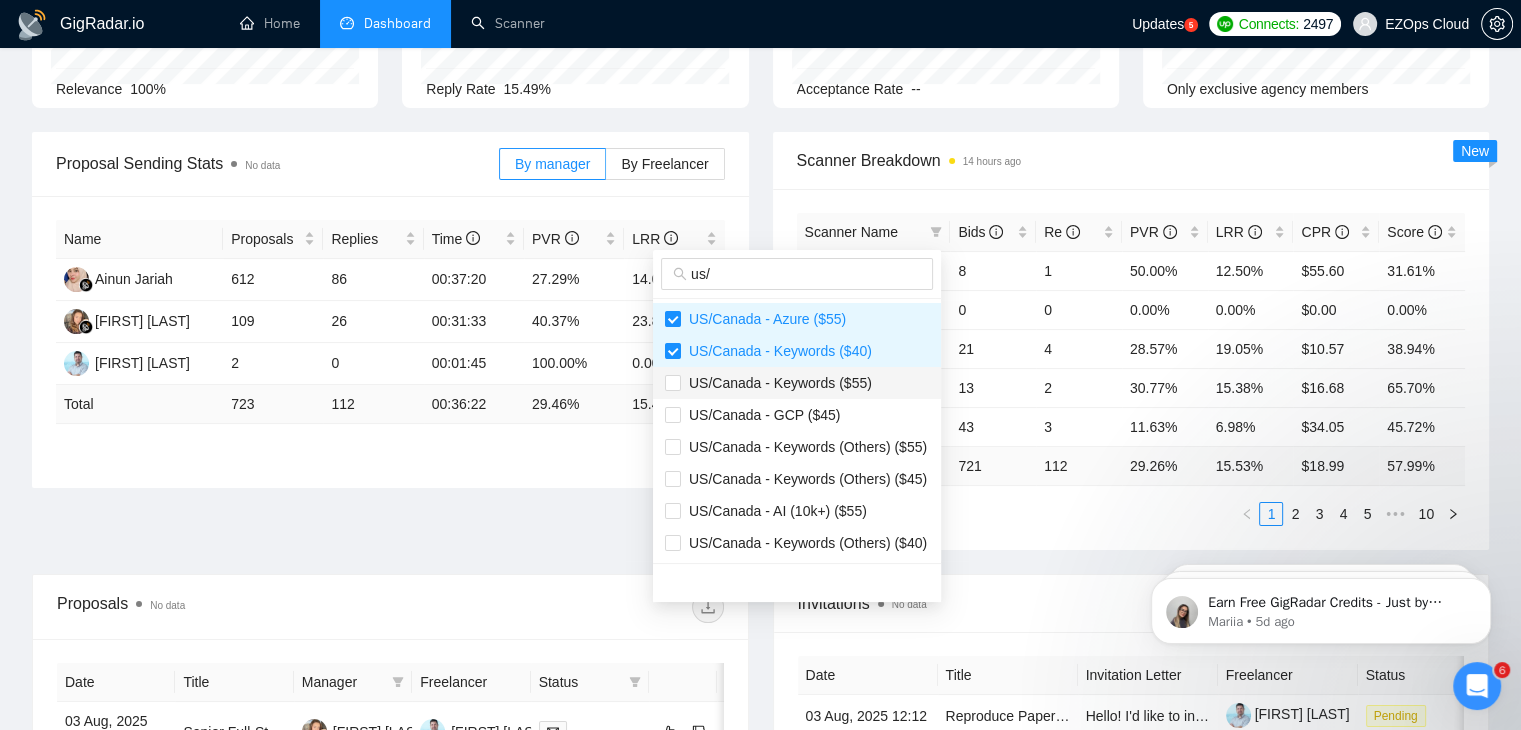 click on "US/Canada - Keywords ($55)" at bounding box center (776, 383) 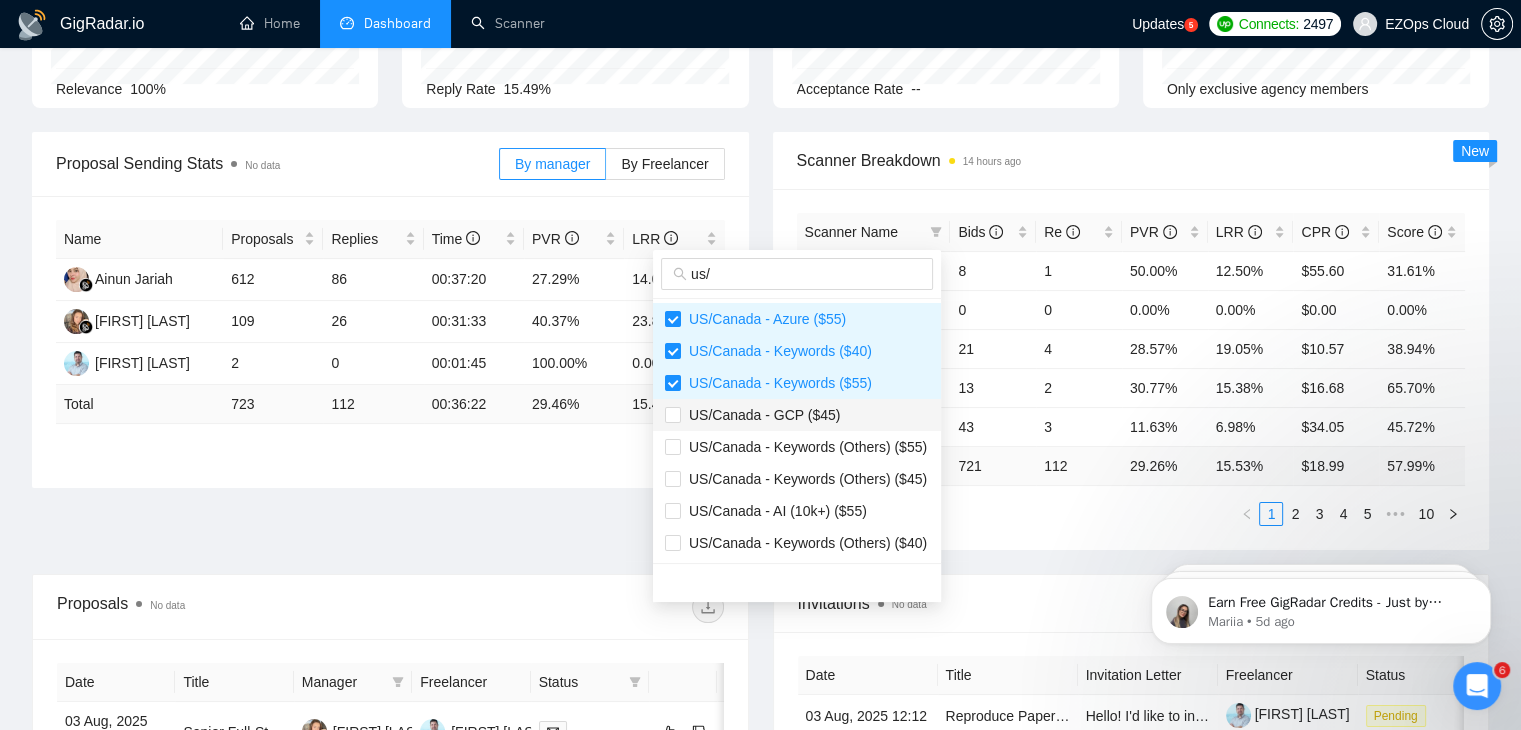 click on "US/Canada - GCP ($45)" at bounding box center [797, 415] 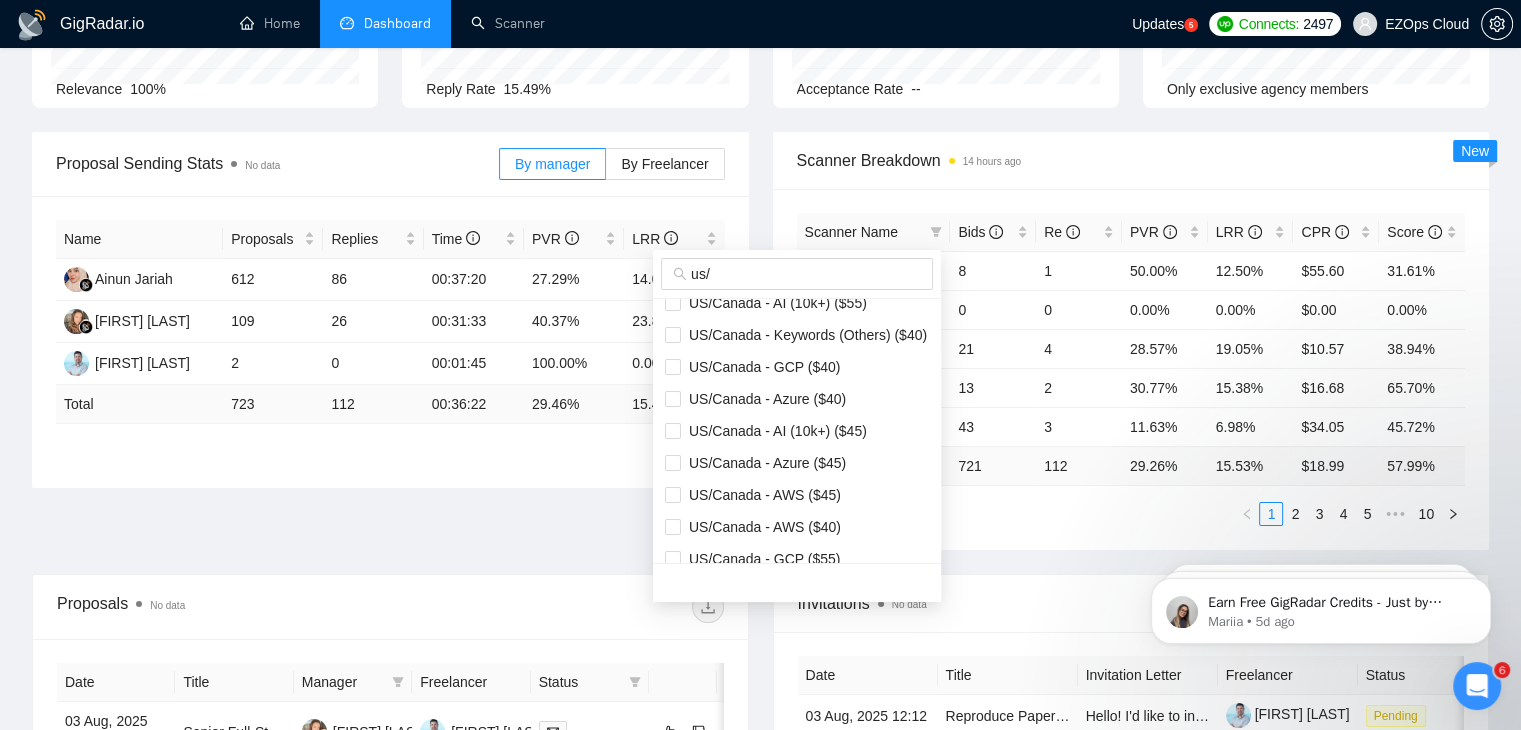 scroll, scrollTop: 230, scrollLeft: 0, axis: vertical 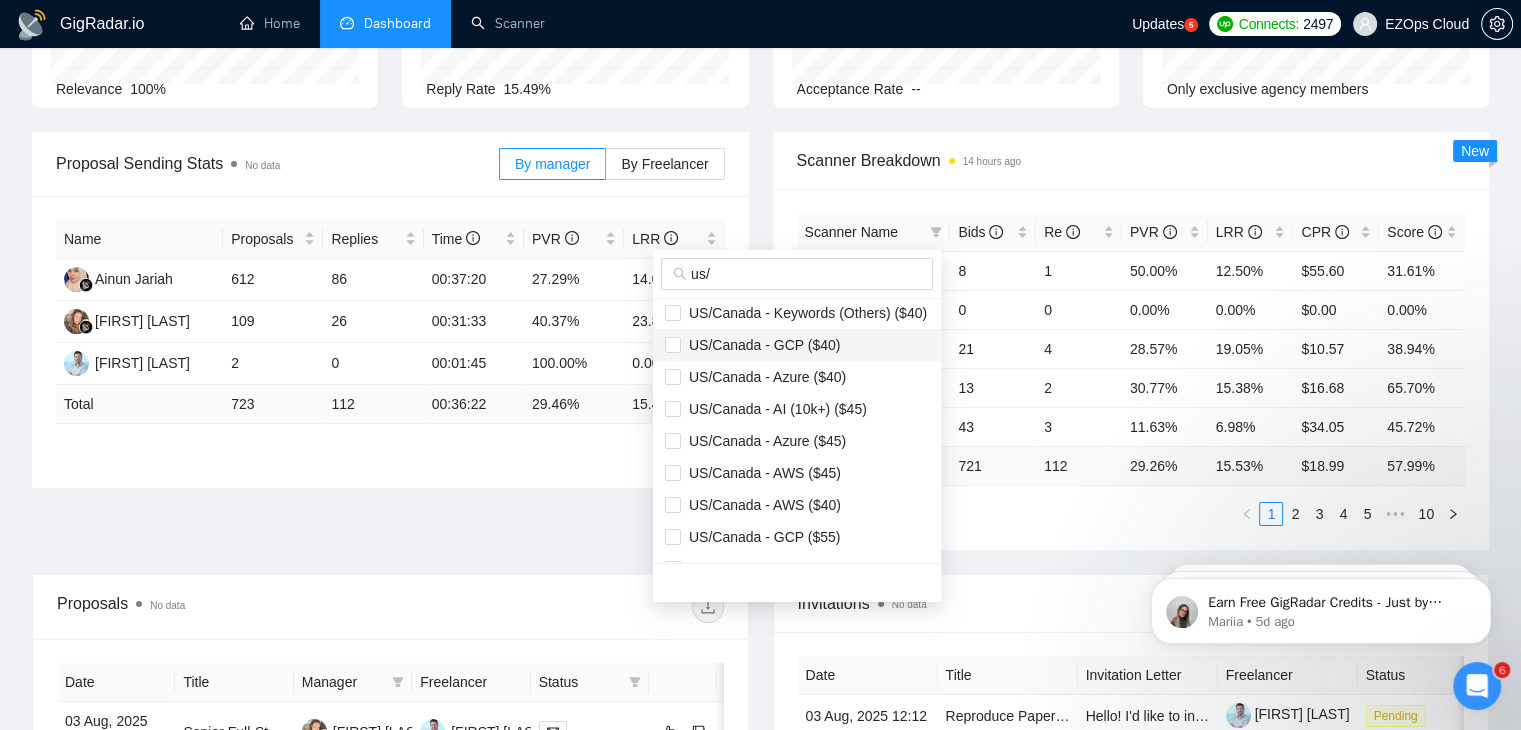 click on "US/Canada - GCP ($40)" at bounding box center [760, 345] 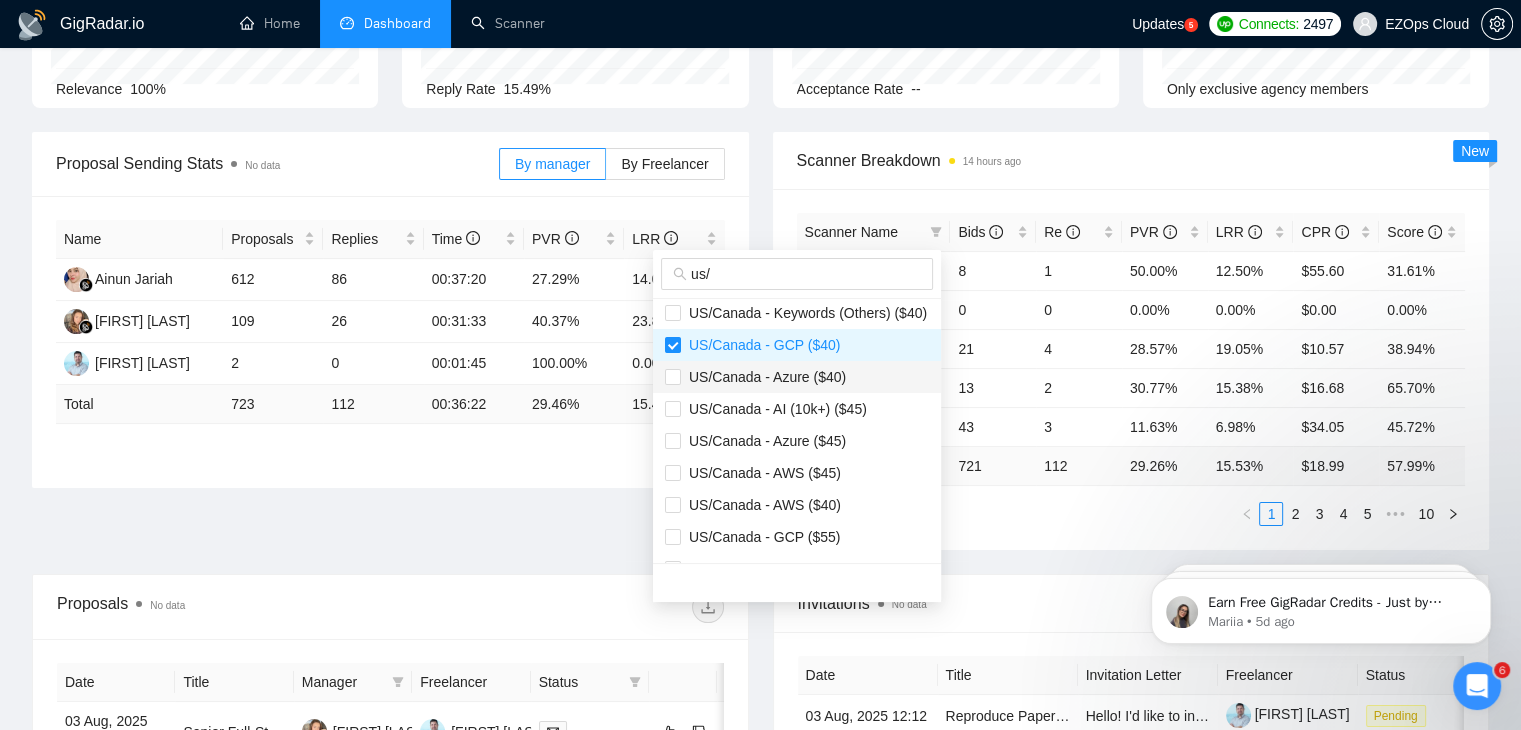 click on "US/Canada - Azure ($40)" at bounding box center (763, 377) 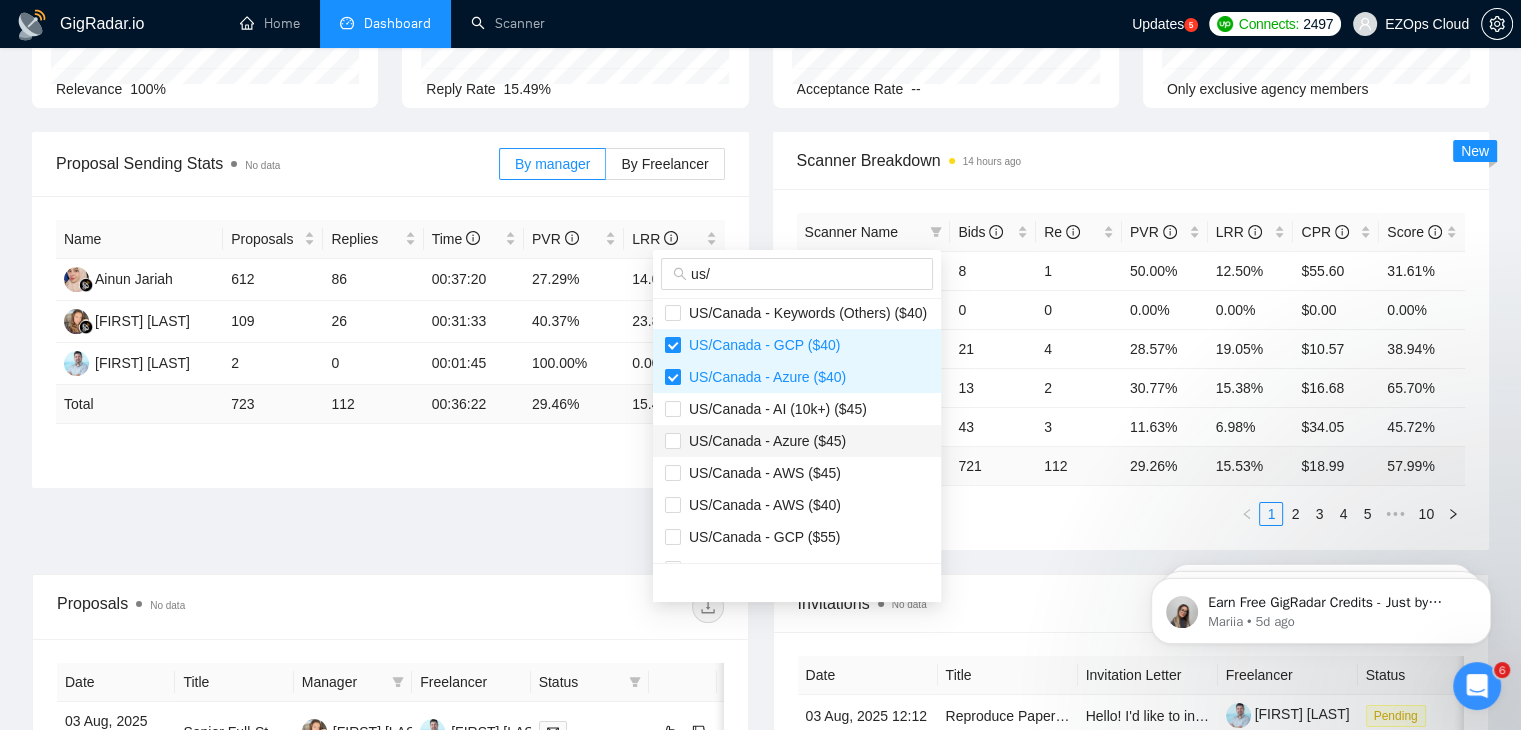 click on "US/Canada - Azure ($45)" at bounding box center [763, 441] 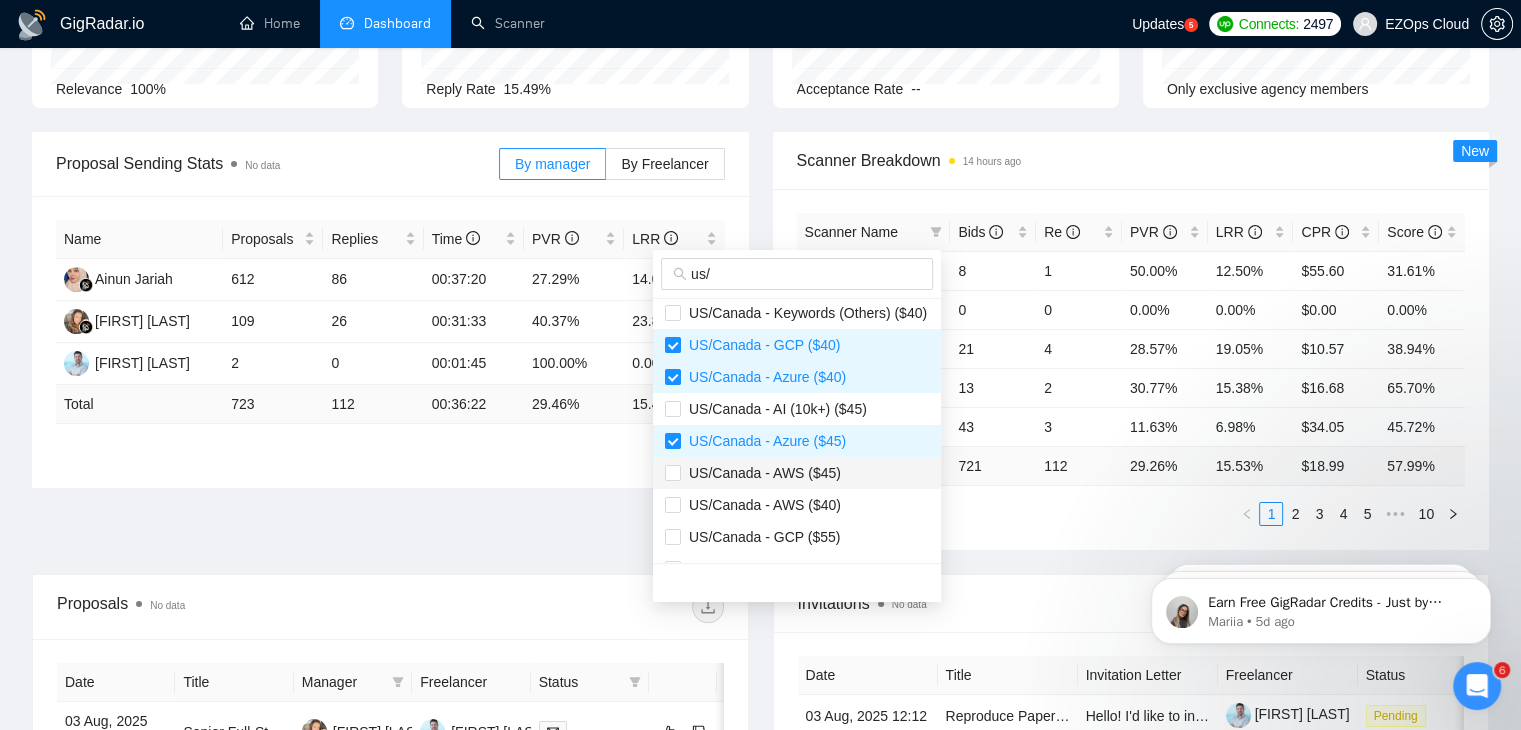 click on "US/Canada - AWS ($45)" at bounding box center (761, 473) 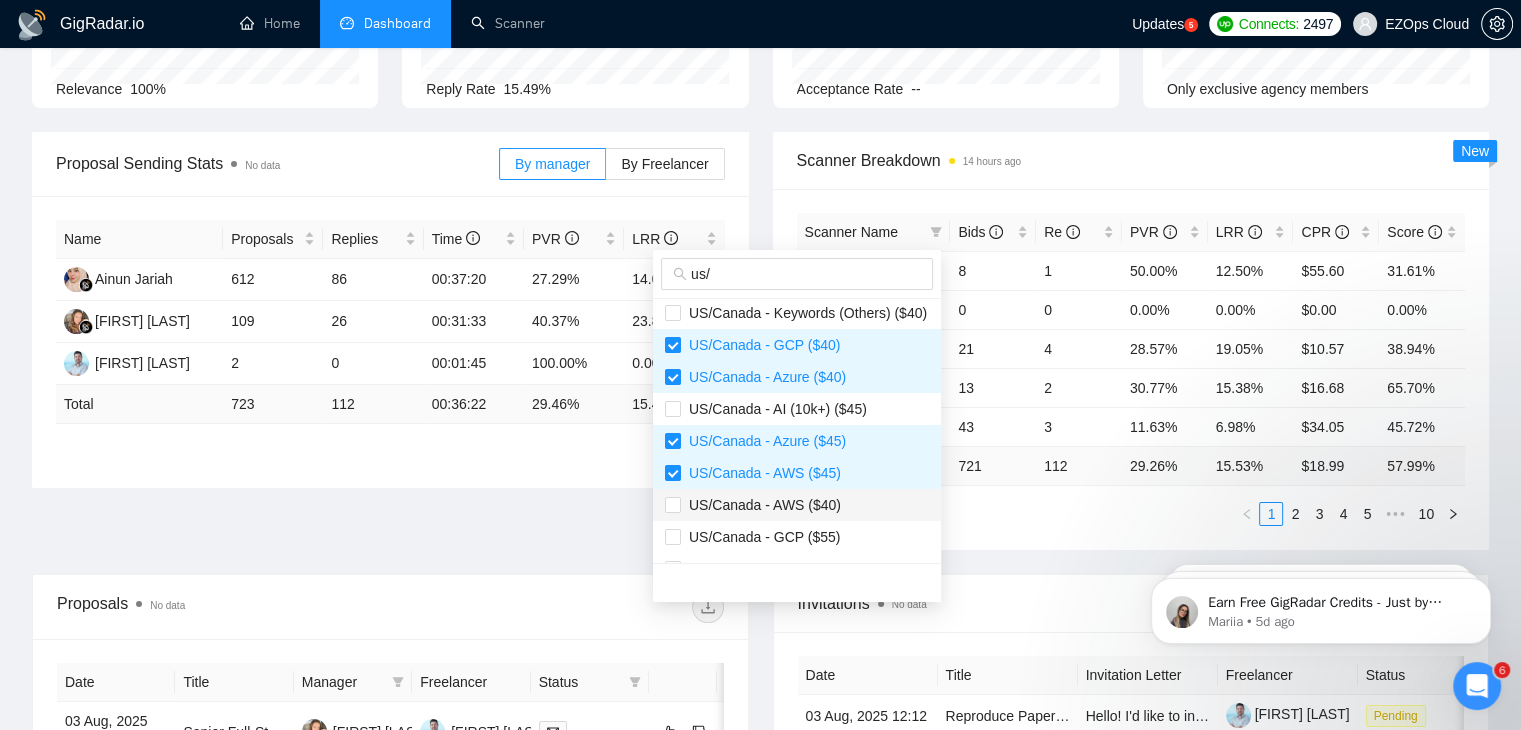 click on "US/Canada - AWS ($40)" at bounding box center (761, 505) 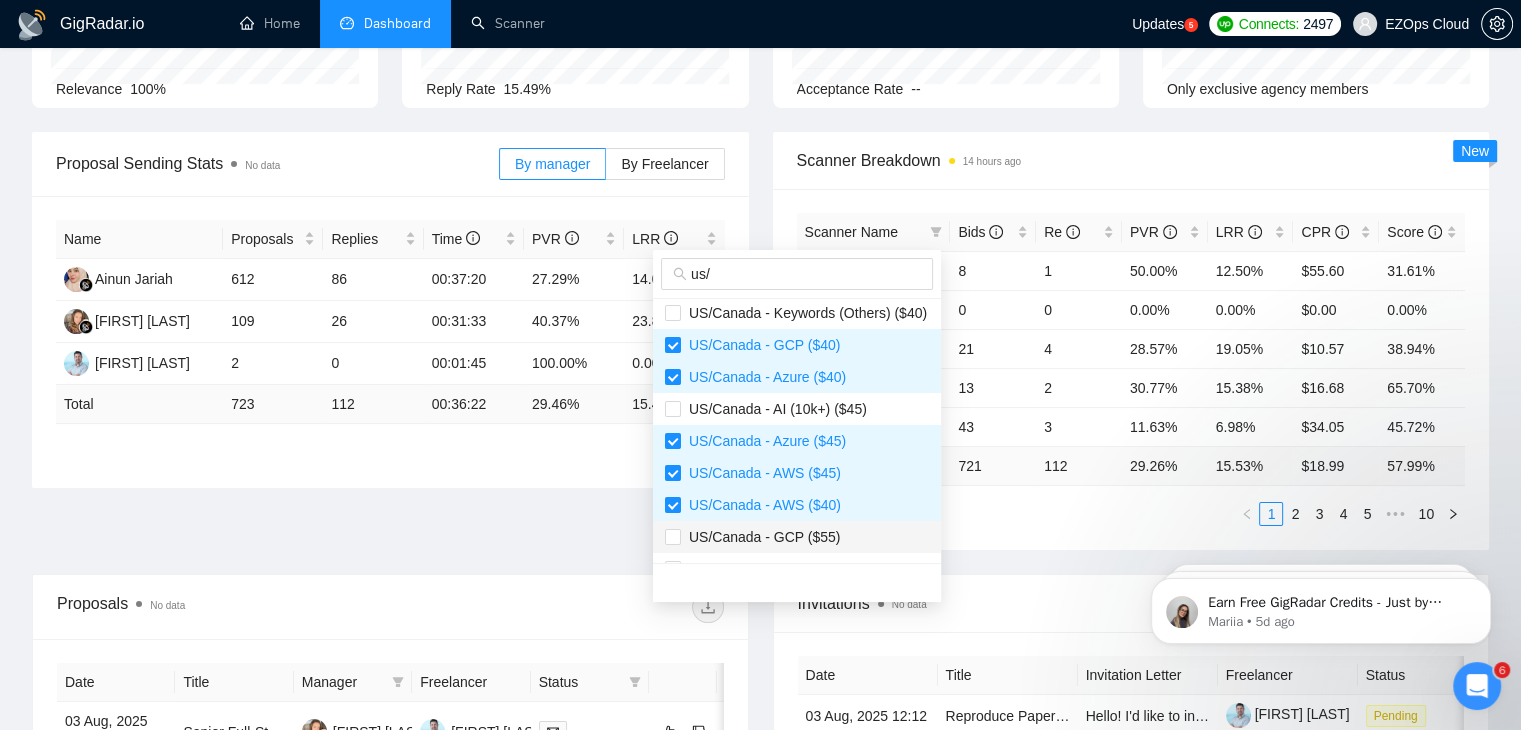 click on "US/Canada - GCP ($55)" at bounding box center [760, 537] 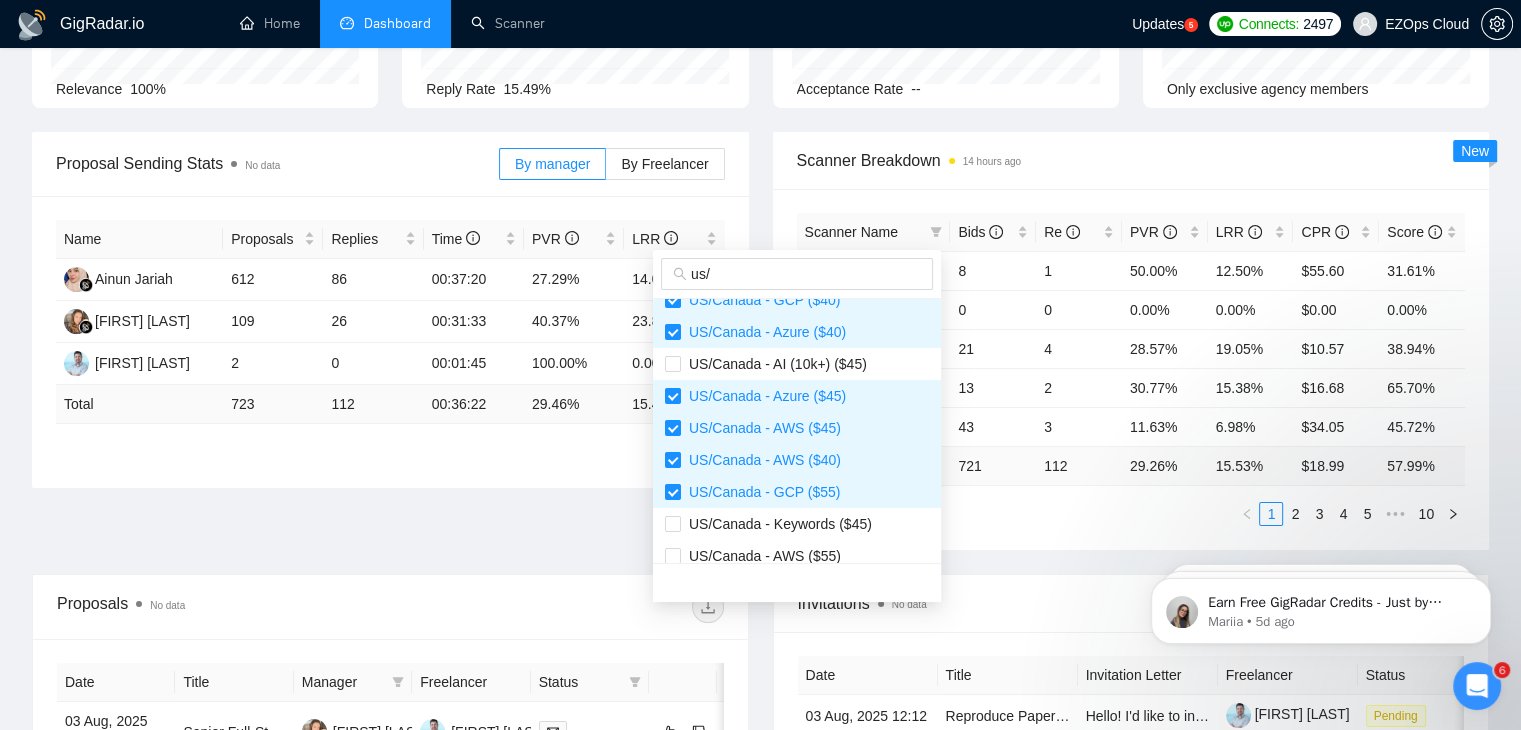 scroll, scrollTop: 320, scrollLeft: 0, axis: vertical 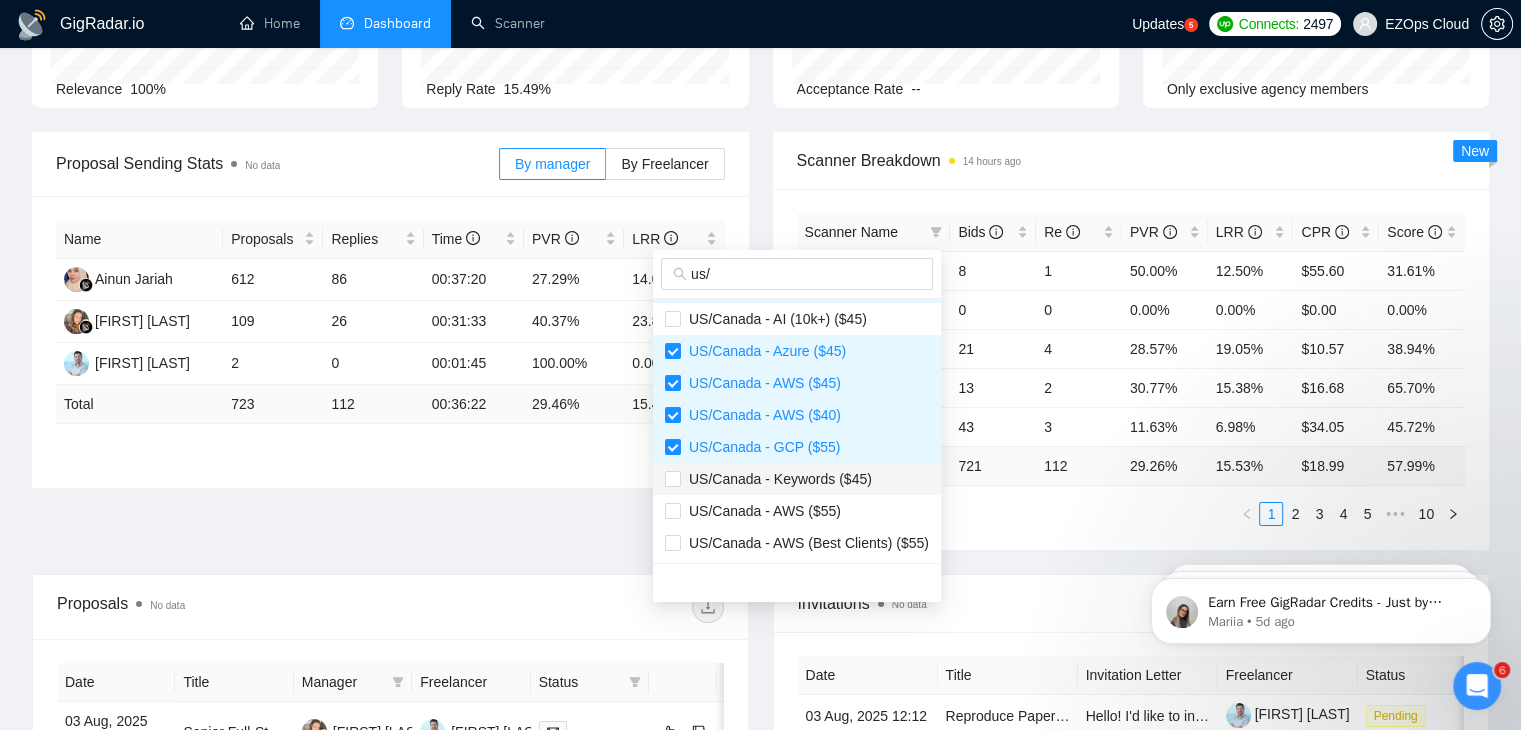 click on "US/Canada - Keywords ($45)" at bounding box center [797, 479] 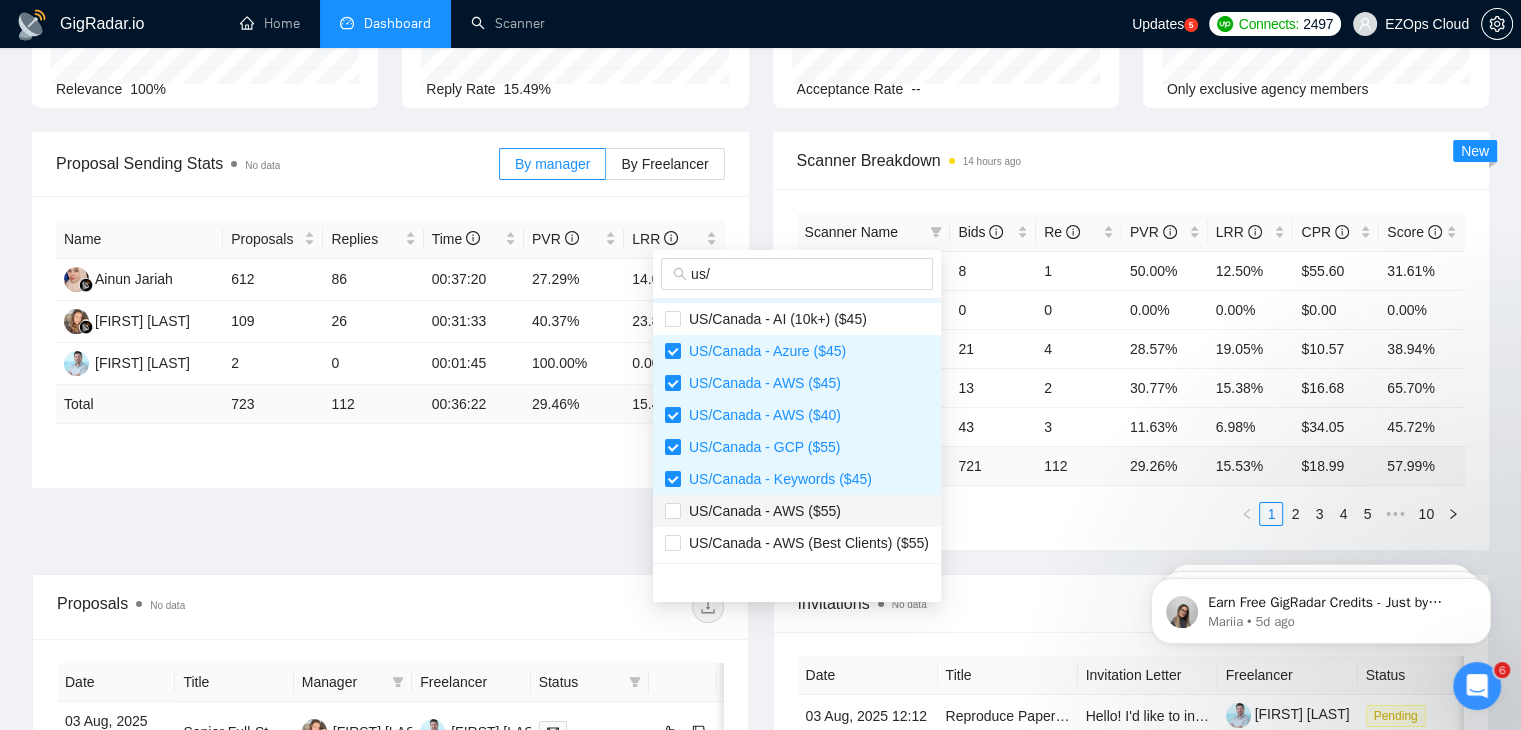 click on "US/Canada - AWS ($55)" at bounding box center [761, 511] 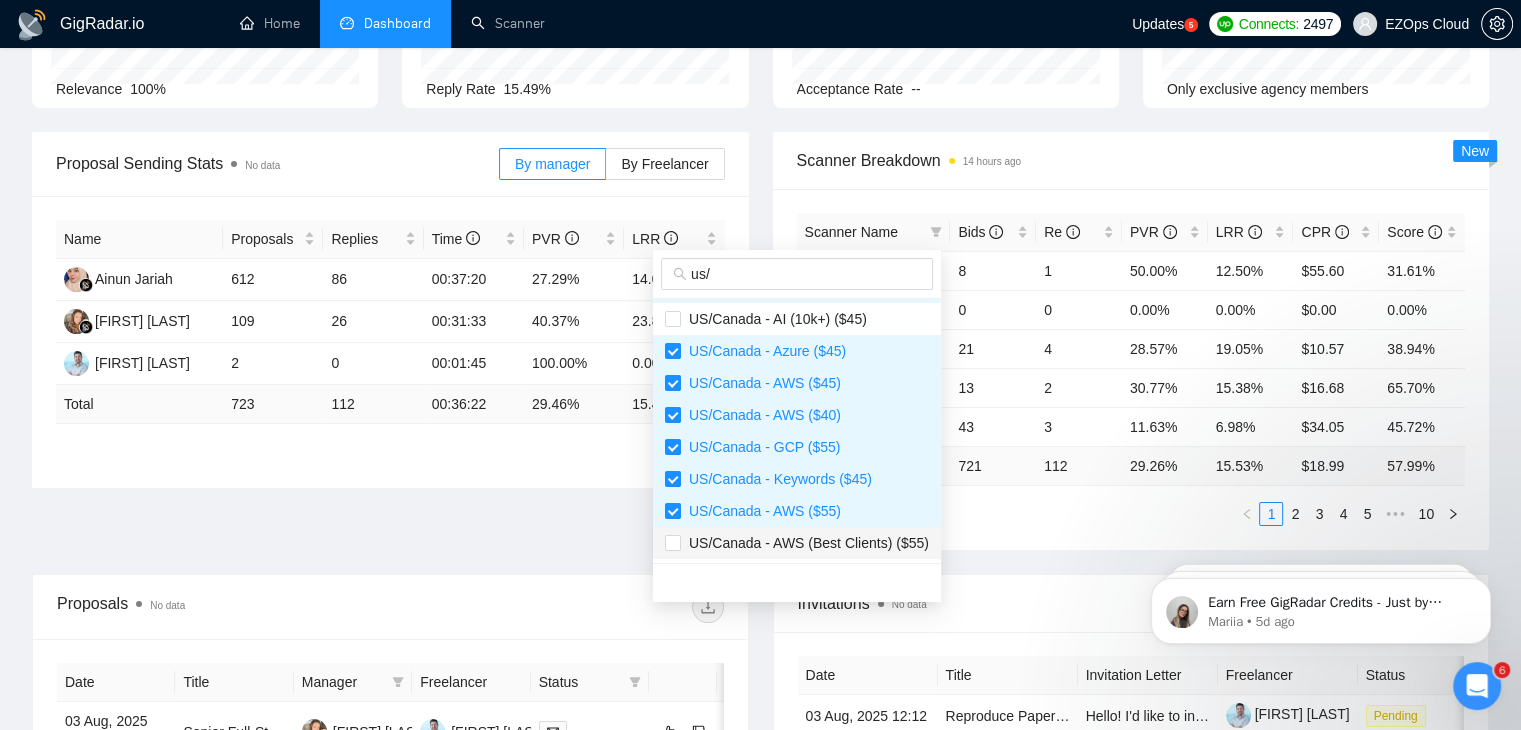 click on "US/Canada - AWS (Best Clients) ($55)" at bounding box center (805, 543) 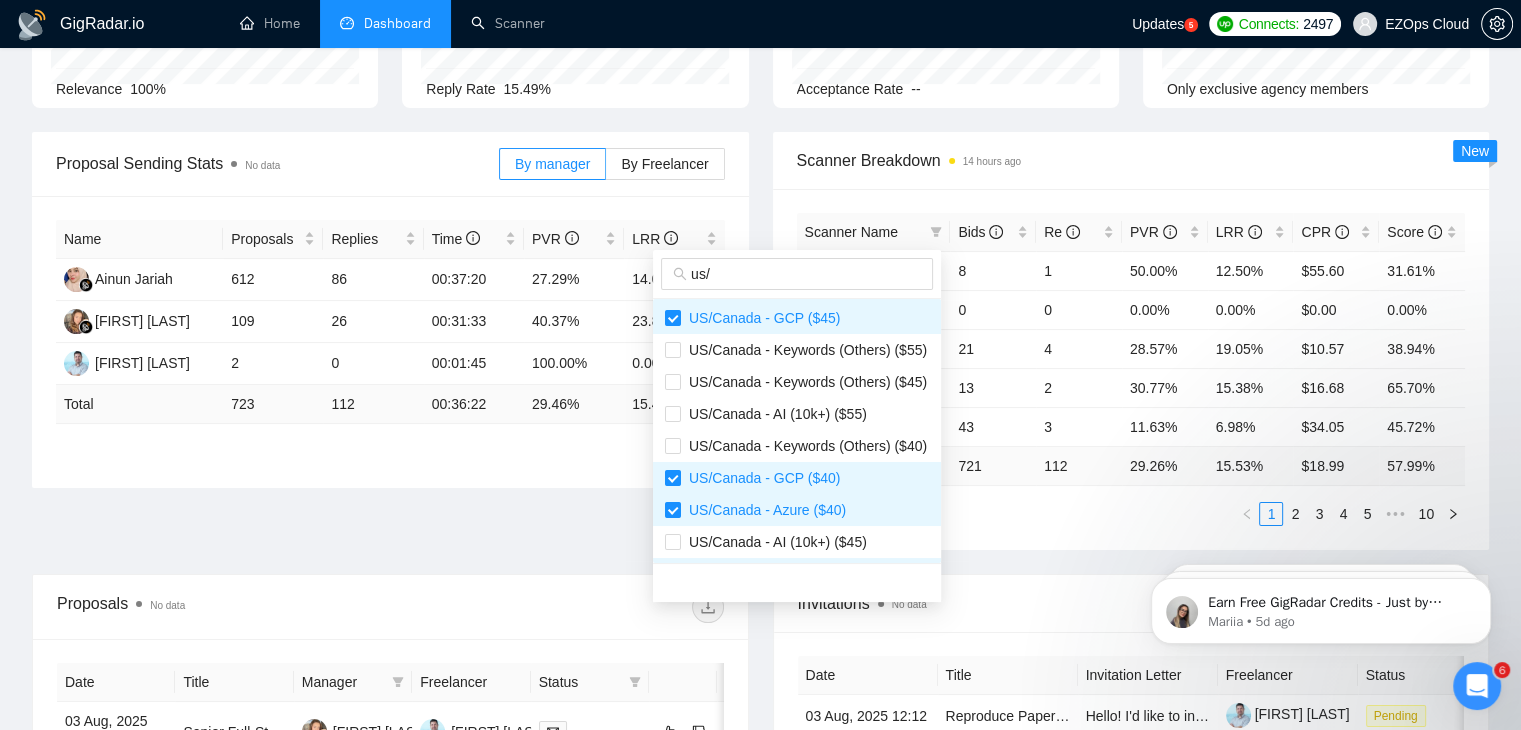 scroll, scrollTop: 0, scrollLeft: 0, axis: both 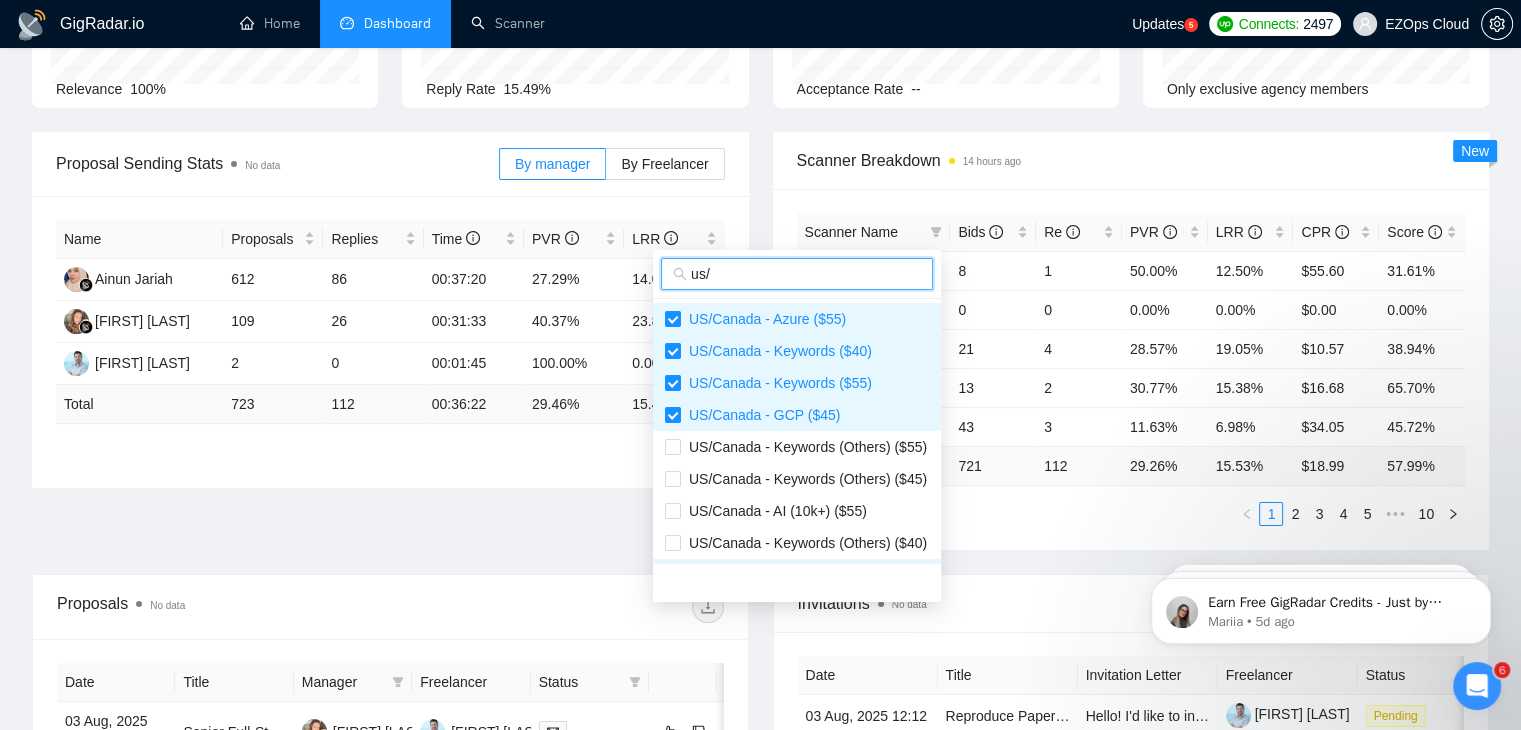 click on "us/" at bounding box center (806, 274) 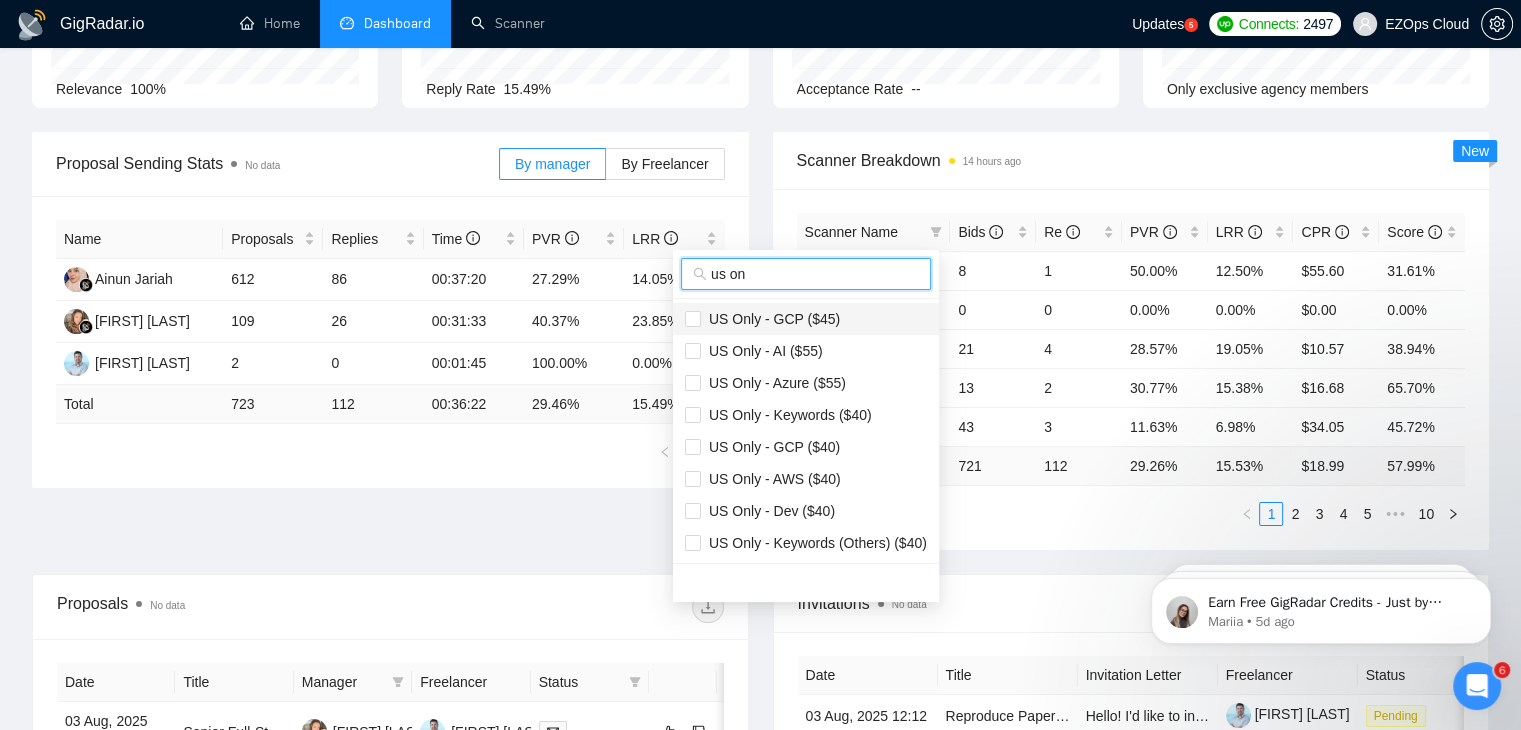 type on "us on" 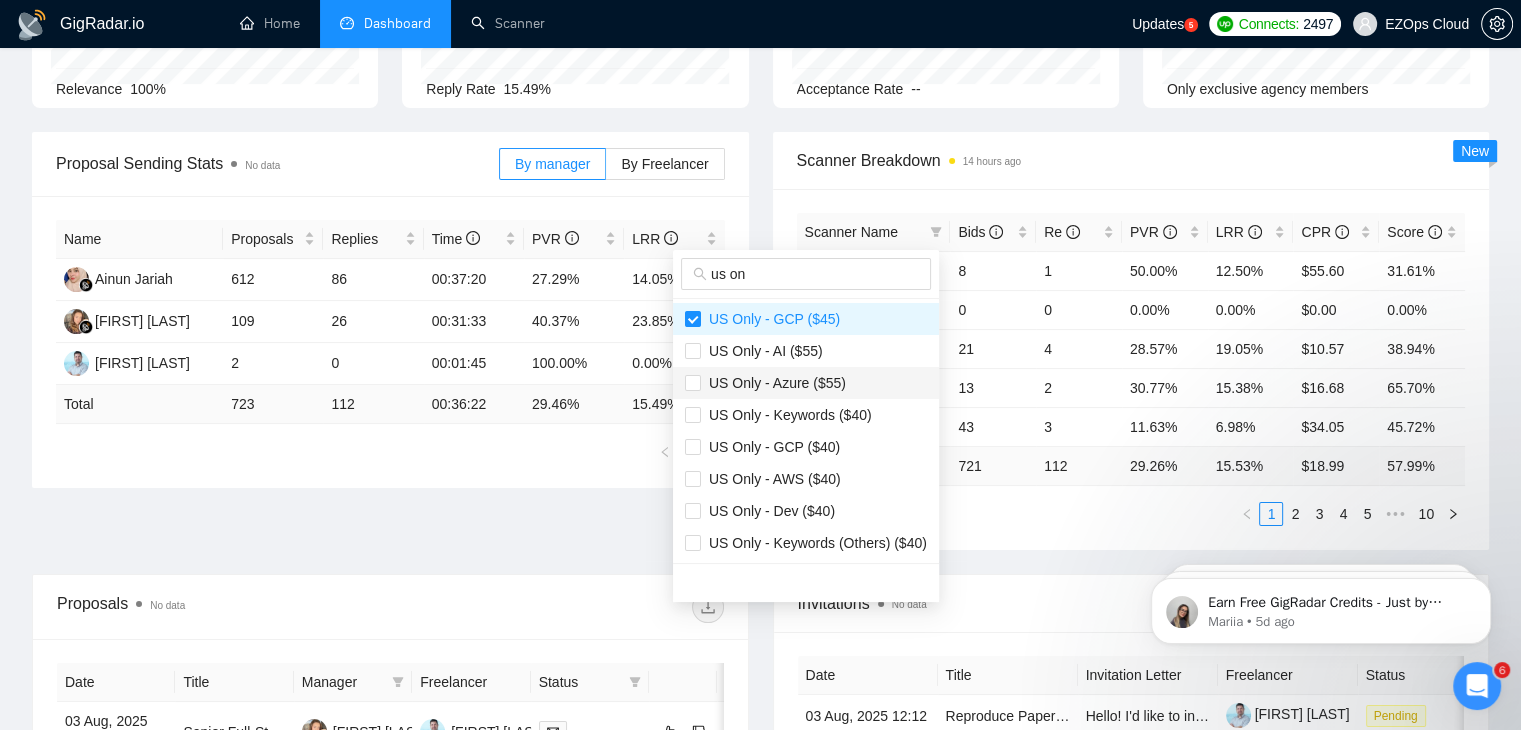 click on "US Only - Azure ($55)" at bounding box center [773, 383] 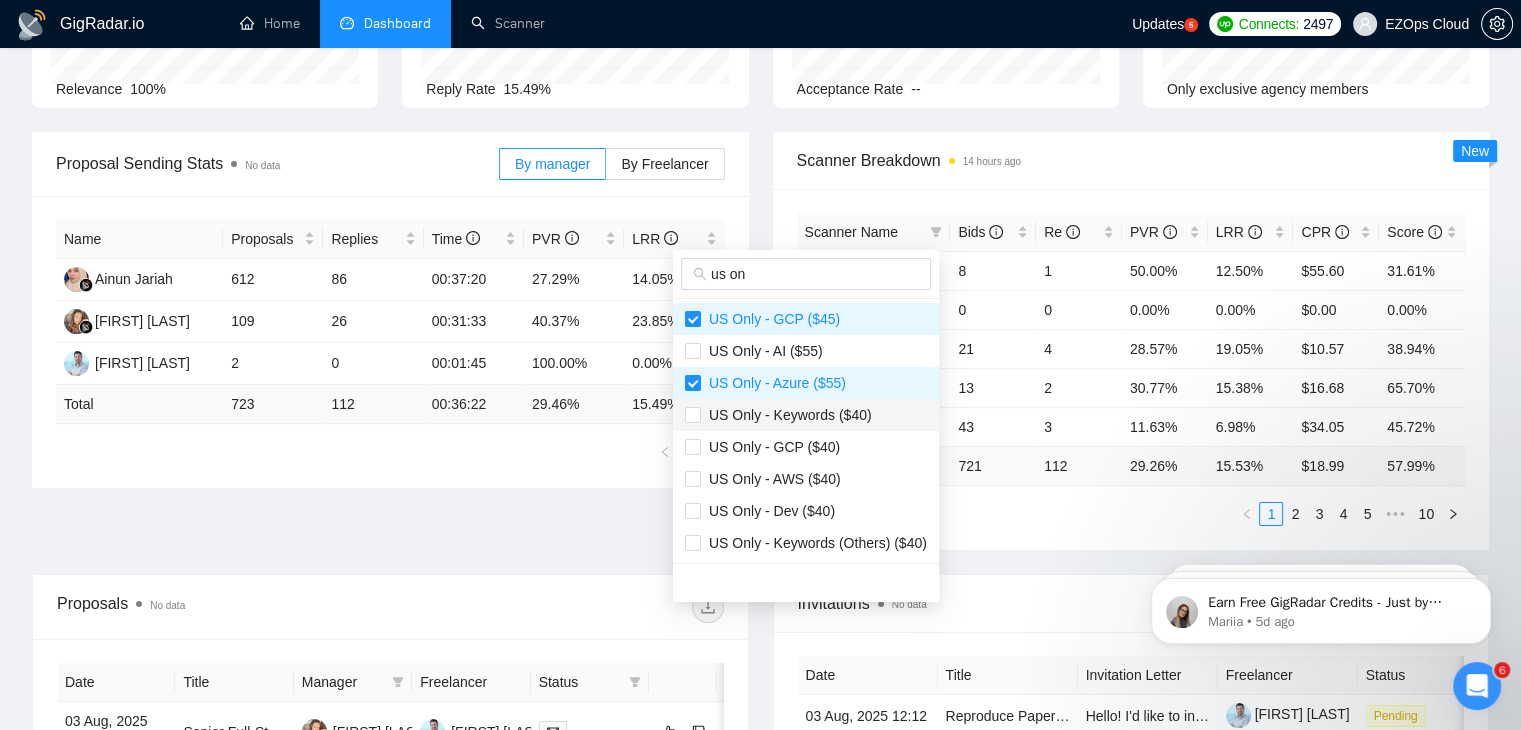click on "US Only - Keywords ($40)" at bounding box center [786, 415] 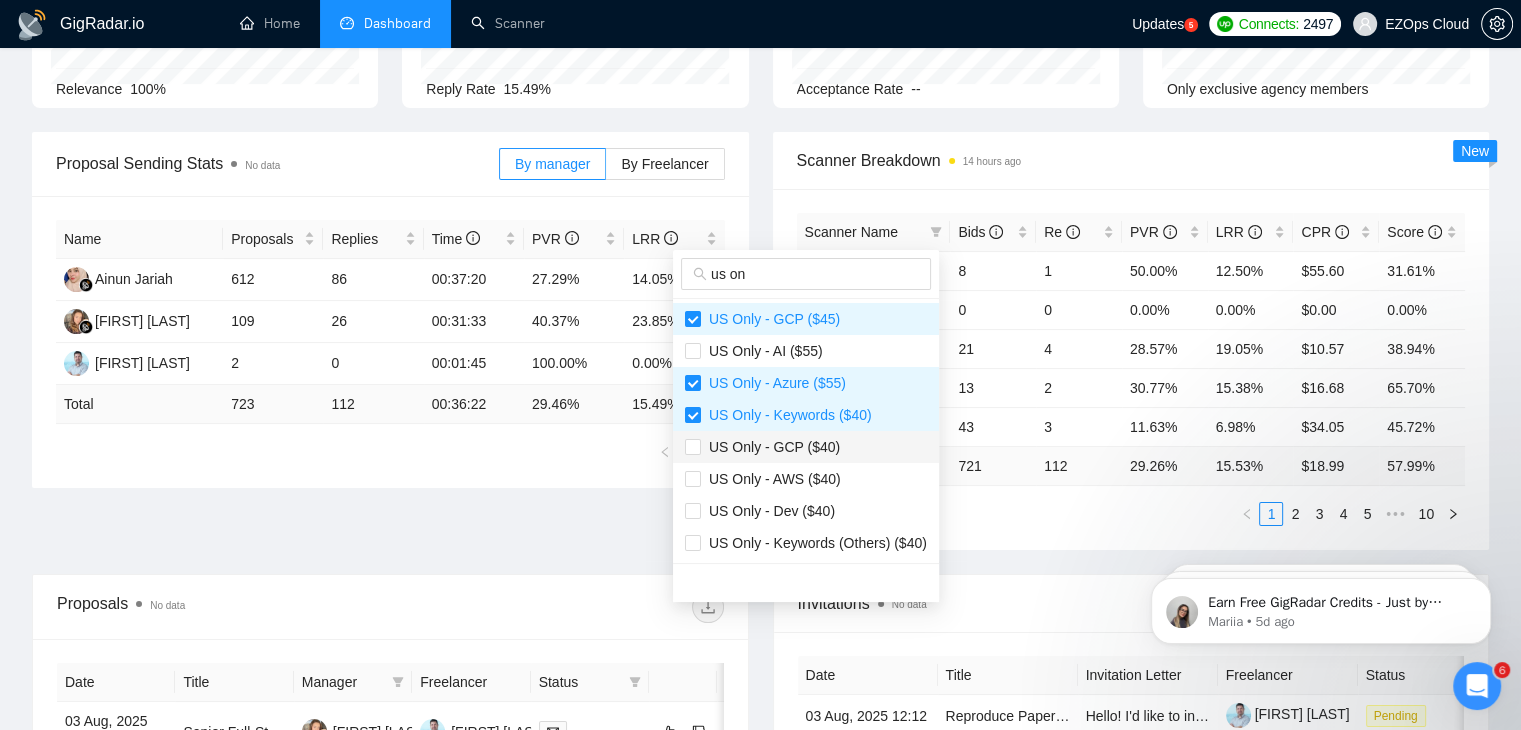 click on "US Only - GCP ($40)" at bounding box center (770, 447) 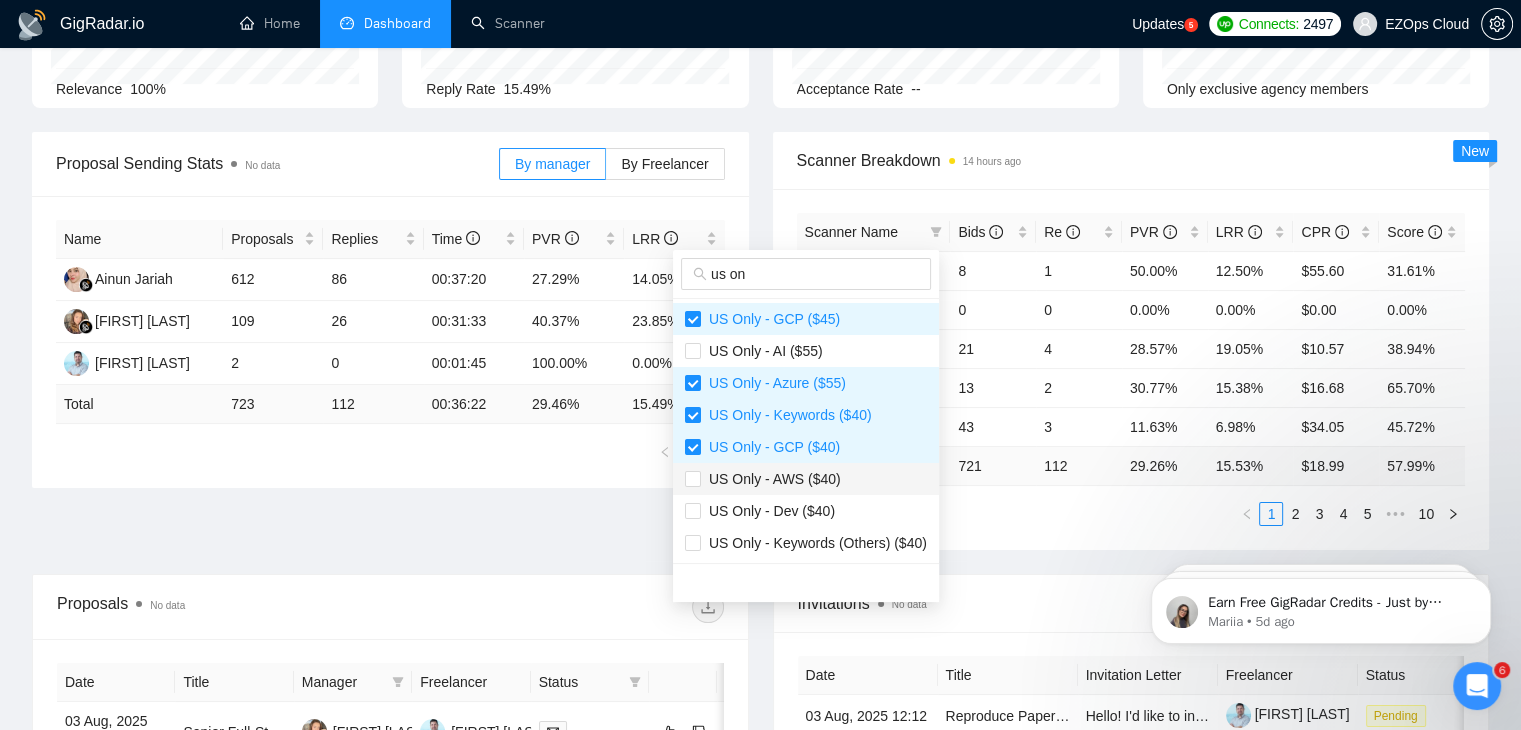 click on "US Only - AWS ($40)" at bounding box center [806, 479] 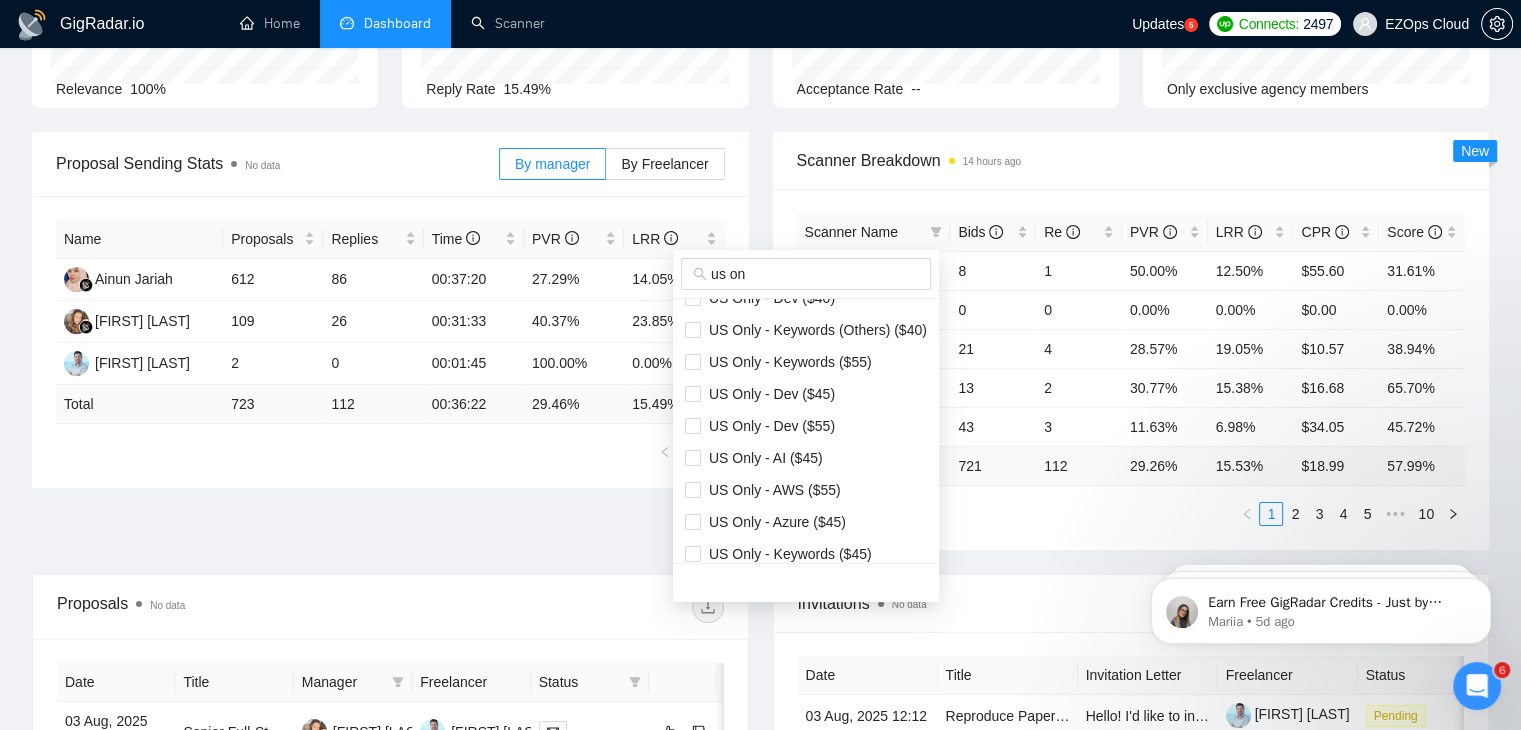 scroll, scrollTop: 230, scrollLeft: 0, axis: vertical 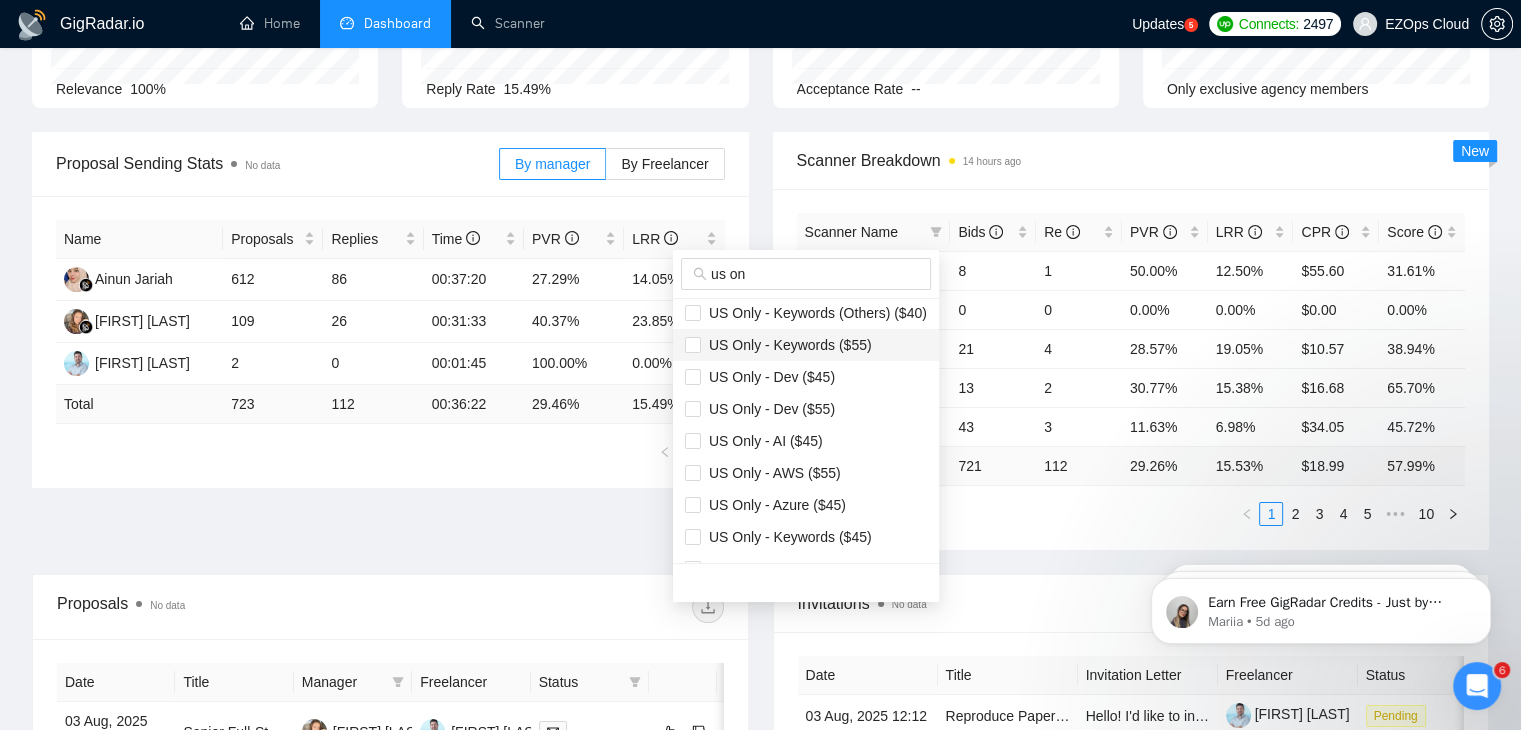 click on "US Only - Keywords ($55)" at bounding box center [786, 345] 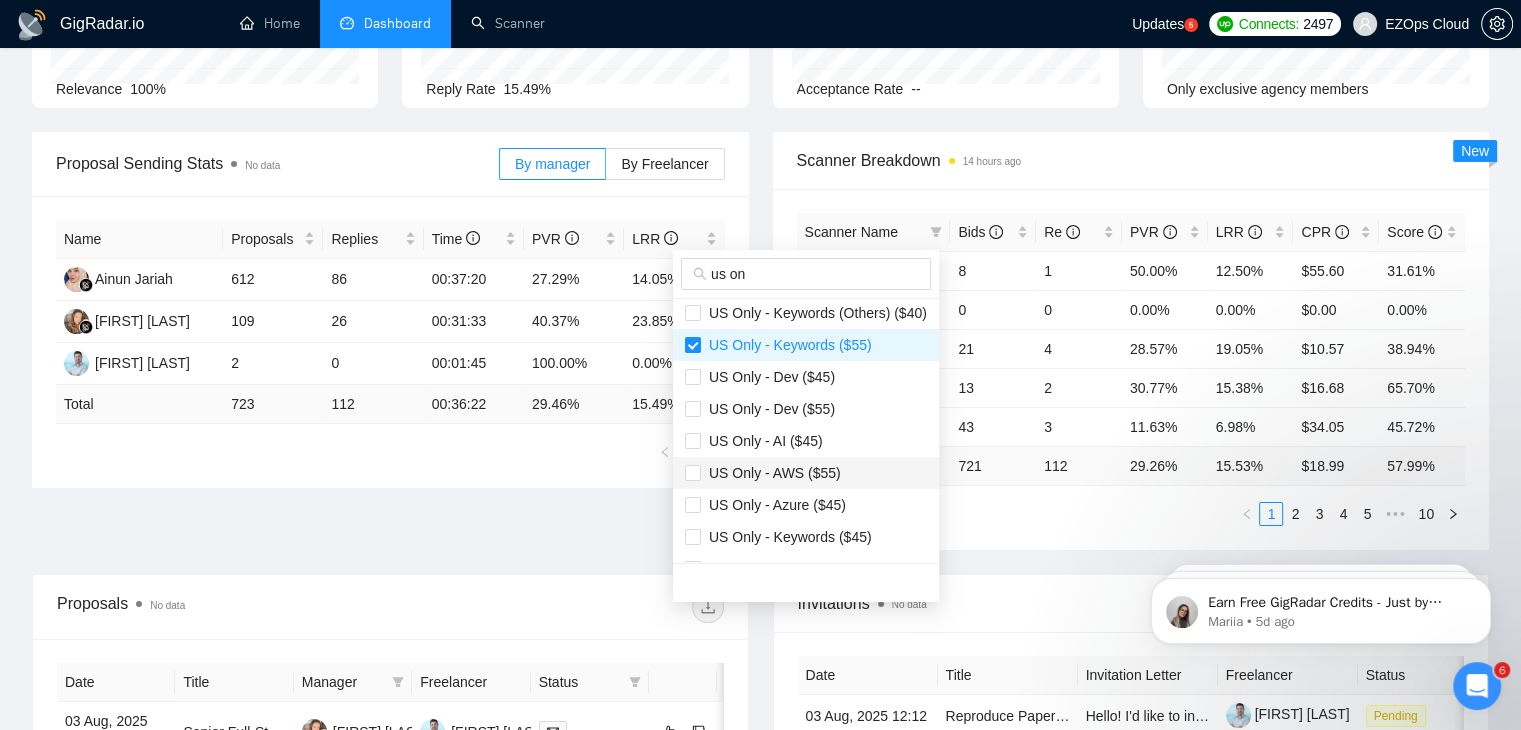 click on "US Only - AWS ($55)" at bounding box center [771, 473] 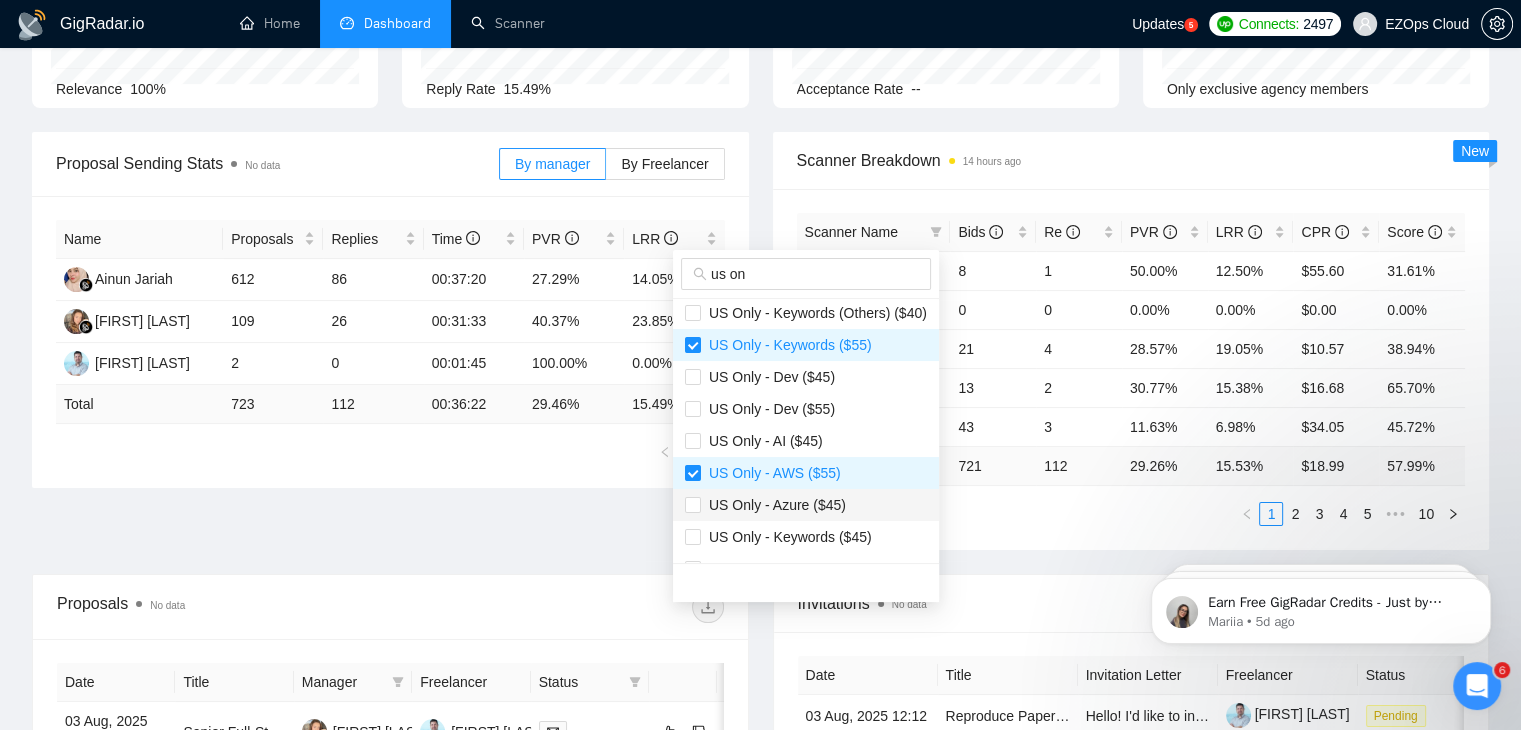 click on "US Only - Azure ($45)" at bounding box center (773, 505) 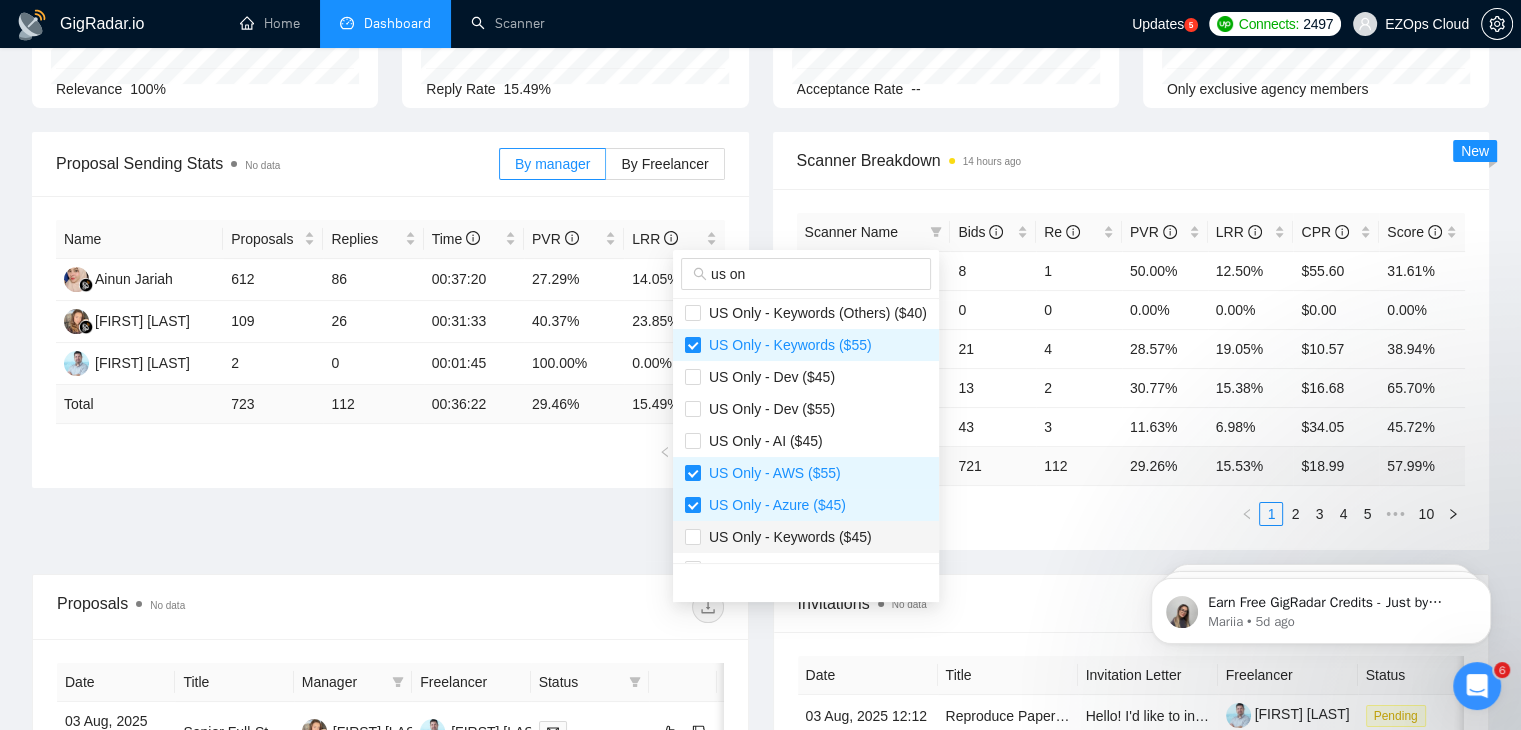 click on "US Only - Keywords ($45)" at bounding box center (786, 537) 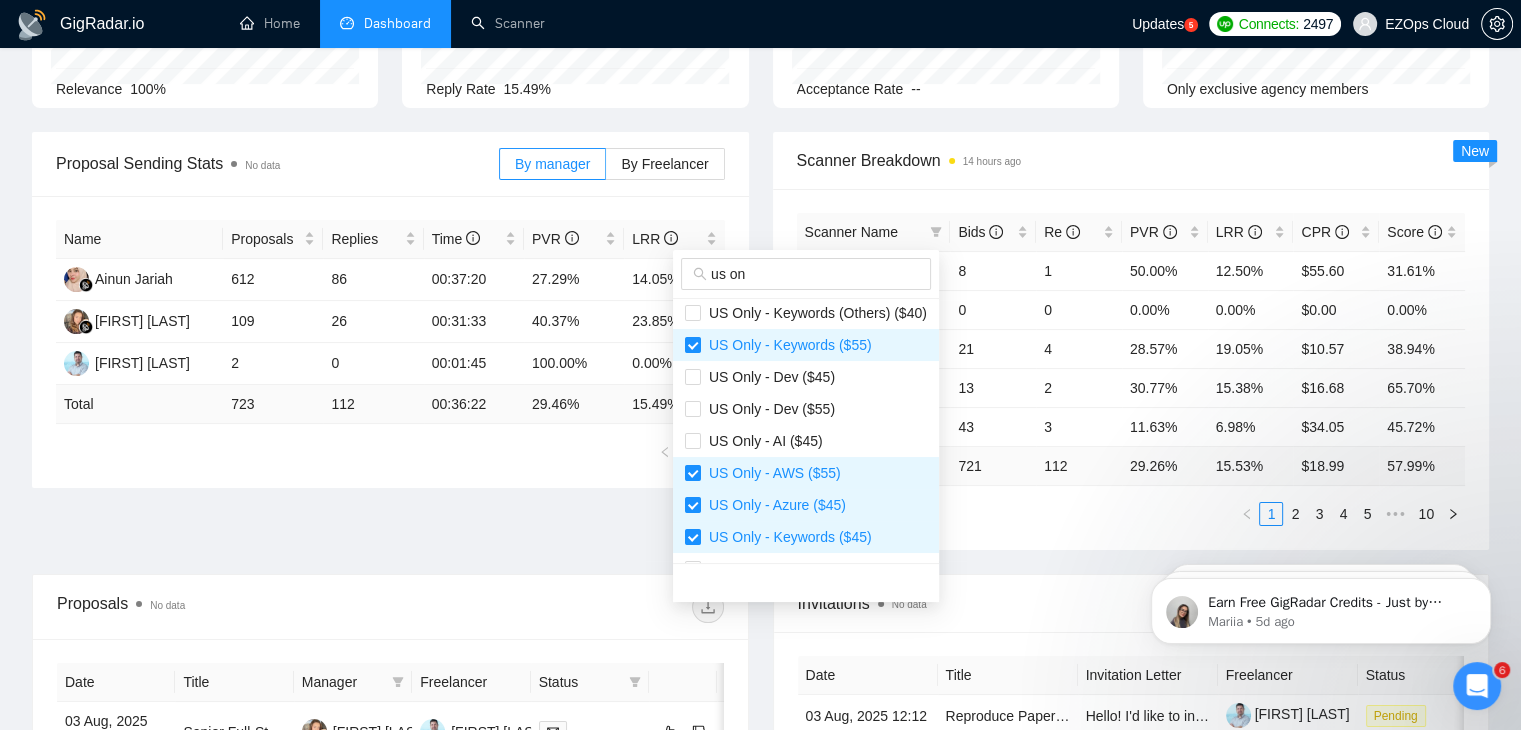 scroll, scrollTop: 384, scrollLeft: 0, axis: vertical 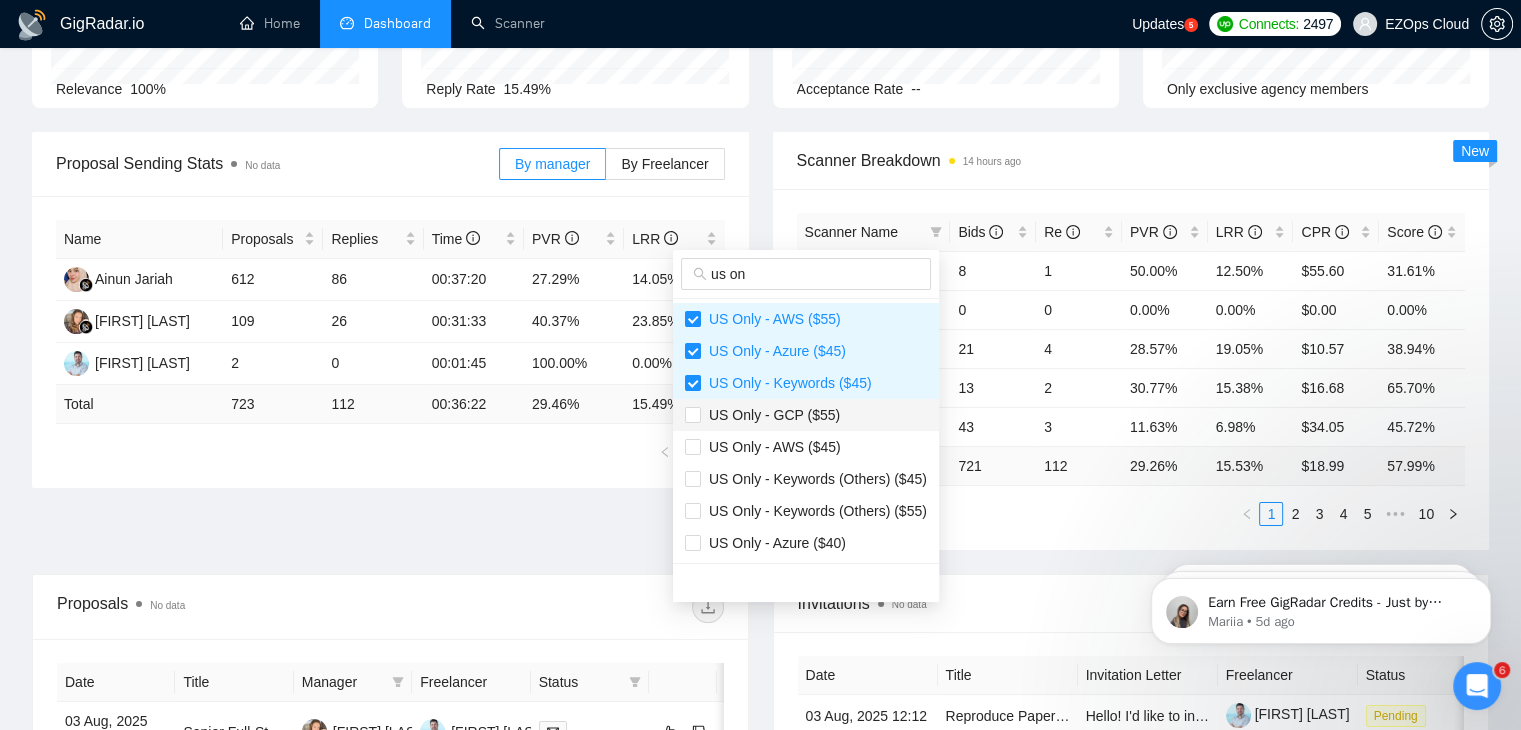 click on "US Only - GCP ($55)" at bounding box center [770, 415] 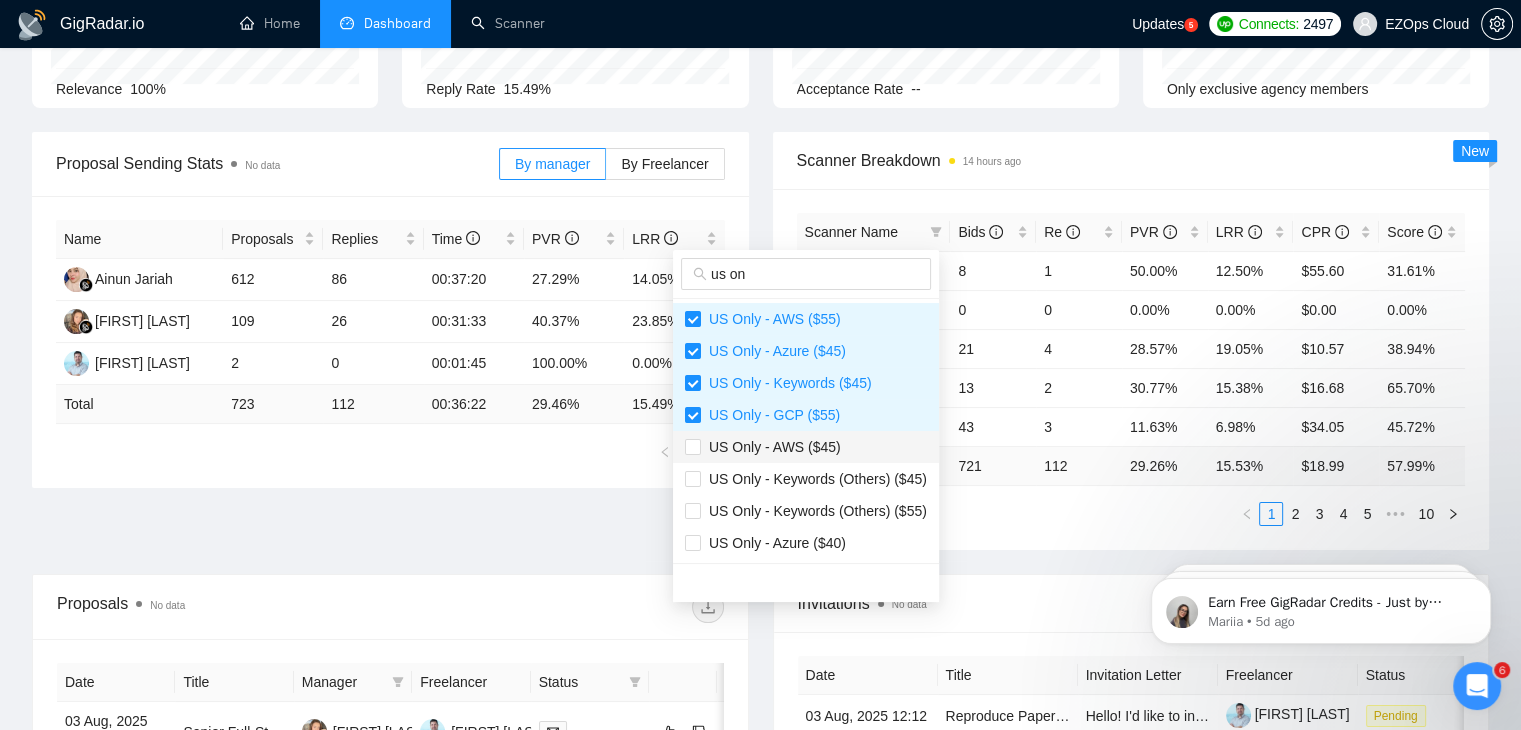 click on "US Only - AWS ($45)" at bounding box center [771, 447] 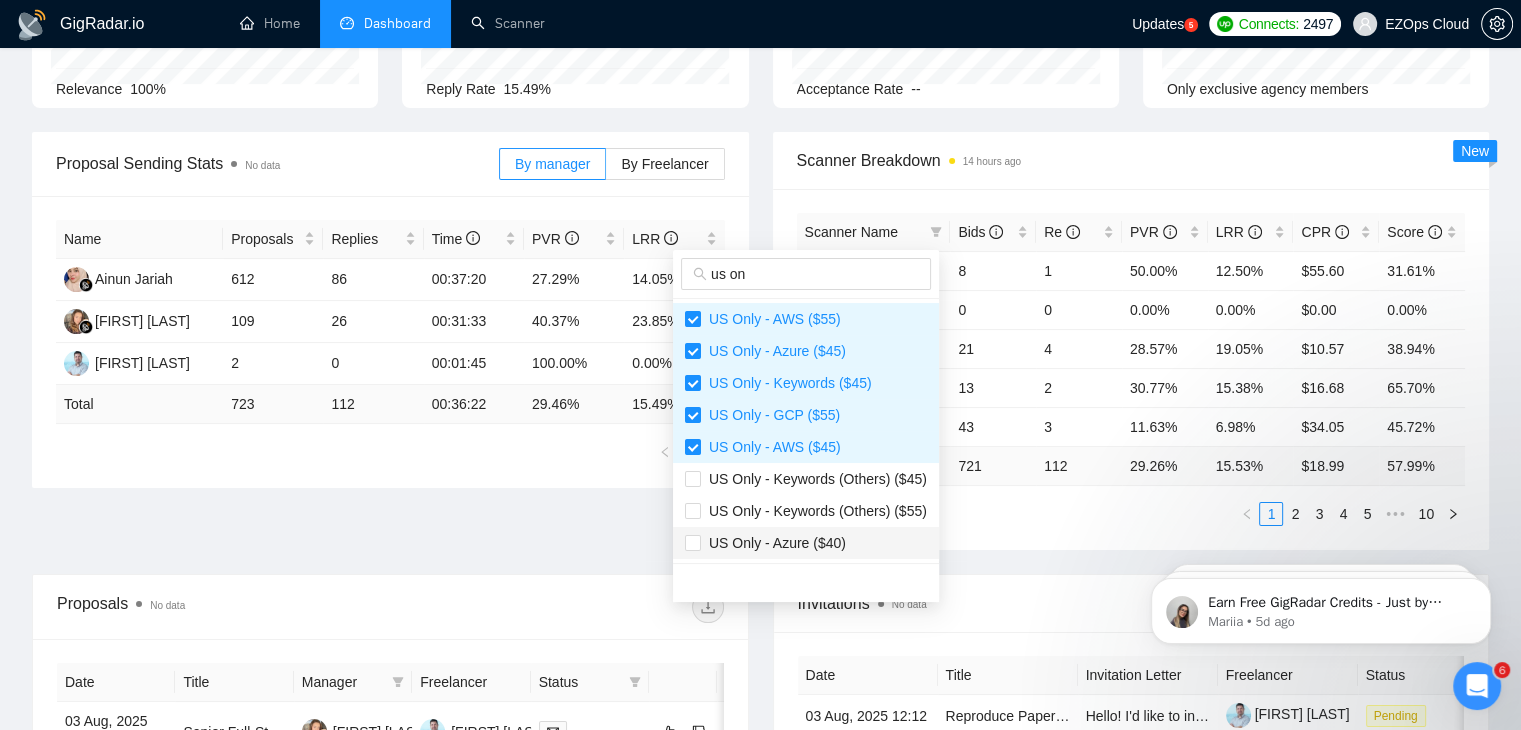 click on "US Only - Azure ($40)" at bounding box center (773, 543) 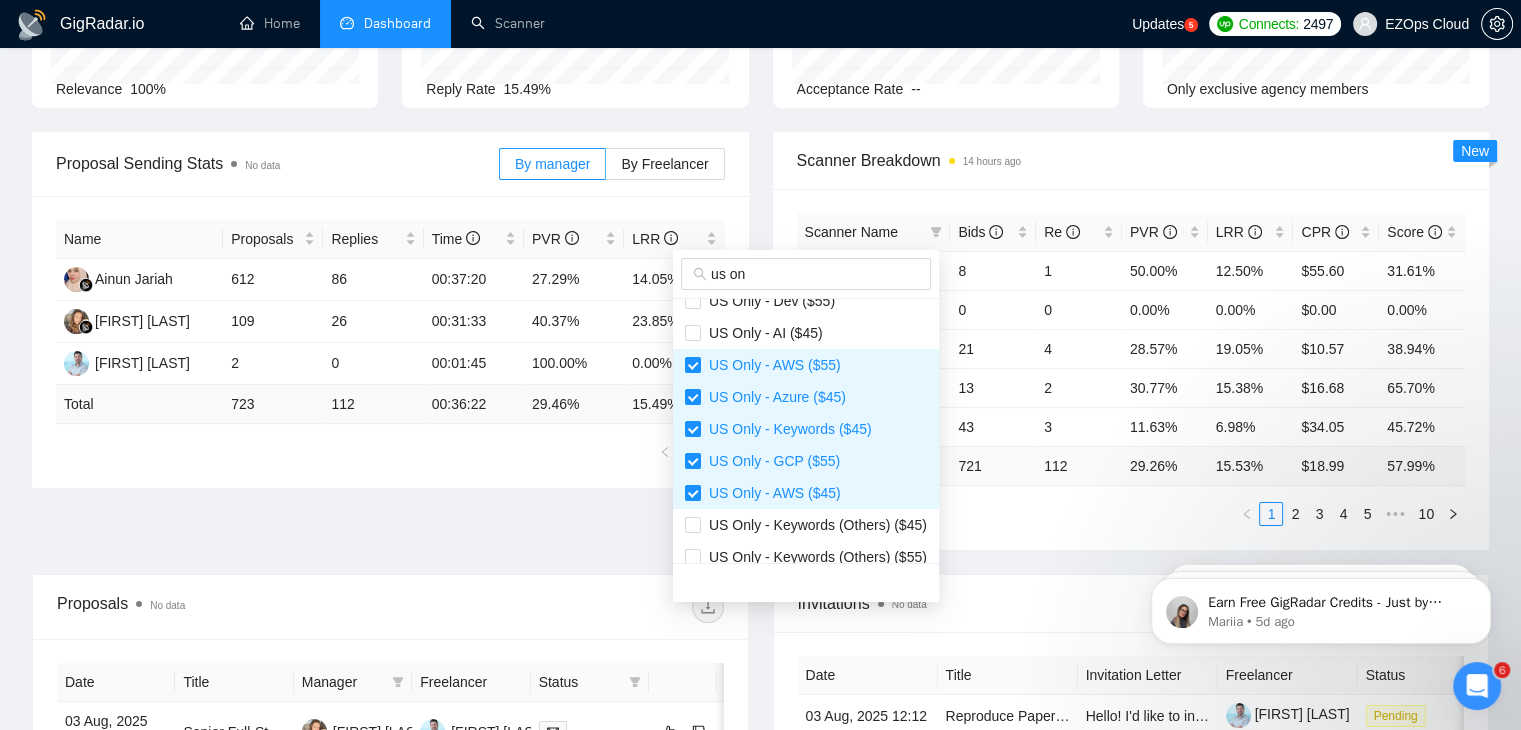 scroll, scrollTop: 384, scrollLeft: 0, axis: vertical 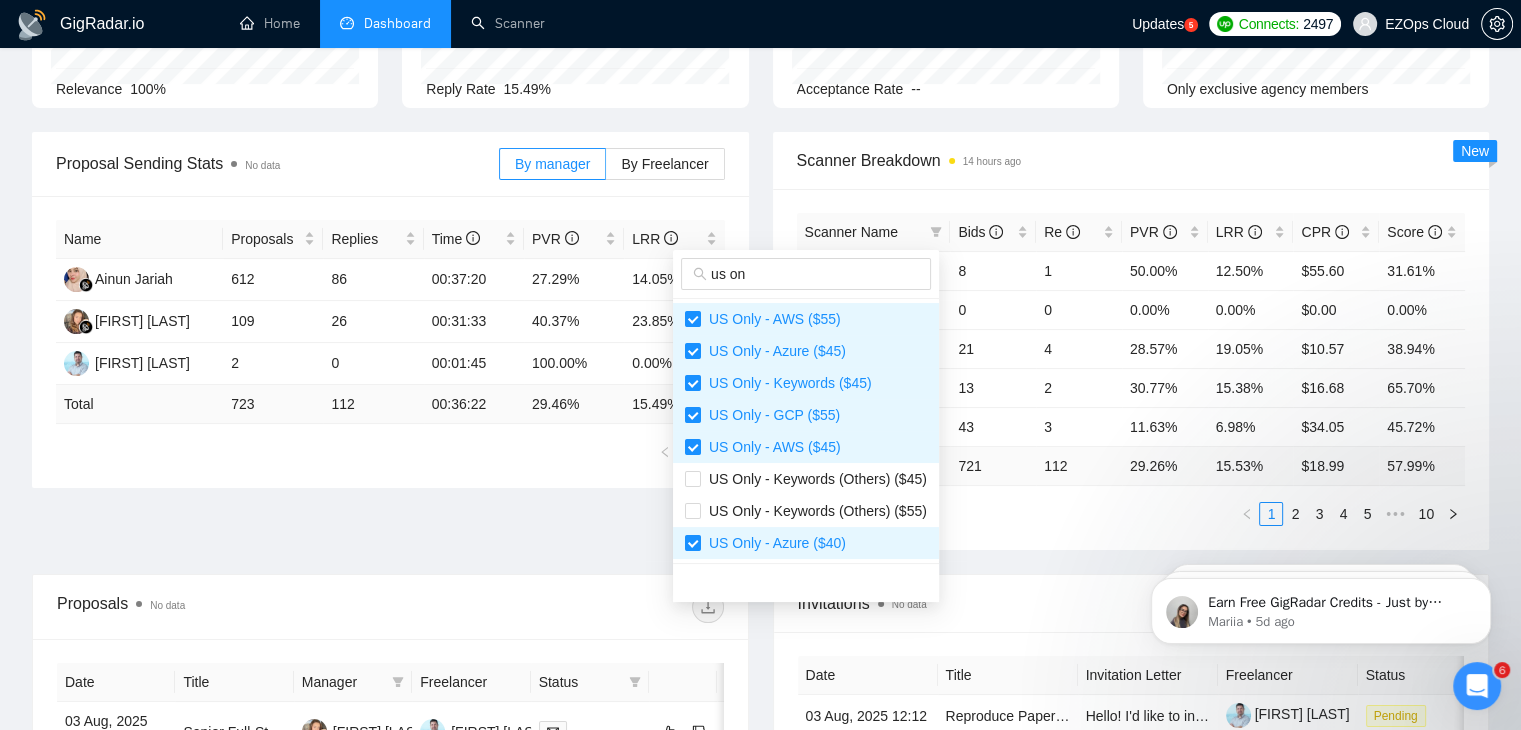 type 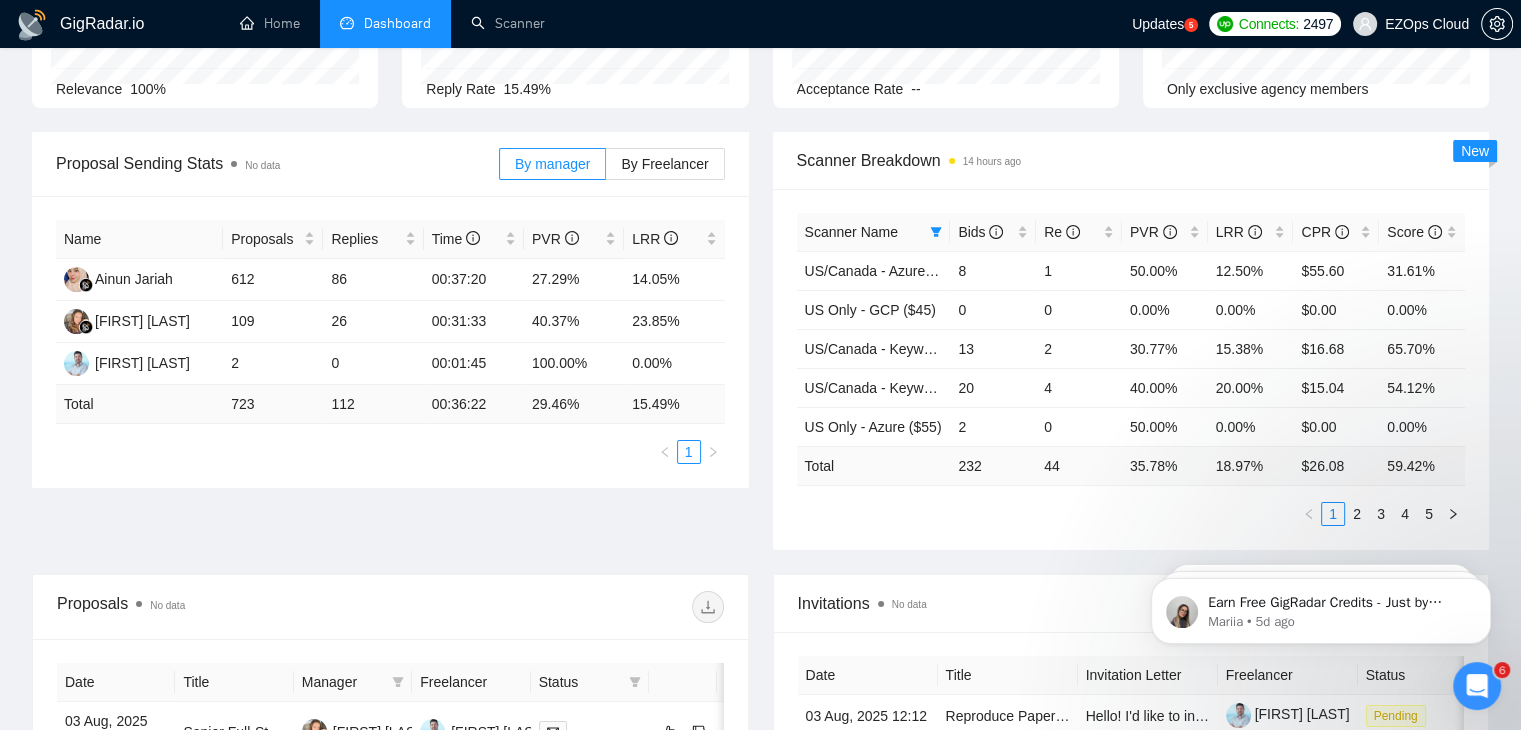 click on "Scanner Name Bids   Re   PVR   LRR   CPR   Score   US/Canada - Azure ($55) 8 1 50.00% 12.50% $55.60 31.61% US Only - GCP ($45) 0 0 0.00% 0.00% $0.00 0.00% US/Canada - Keywords ($40) 13 2 30.77% 15.38% $16.68 65.70% US/Canada - Keywords ($55) 20 4 40.00% 20.00% $15.04 54.12% US Only - Azure ($55) 2 0 50.00% 0.00% $0.00 0.00% Total 232 44 35.78 % 18.97 % $ 26.08 59.42 % 1 2 3 4 5" at bounding box center [1131, 369] 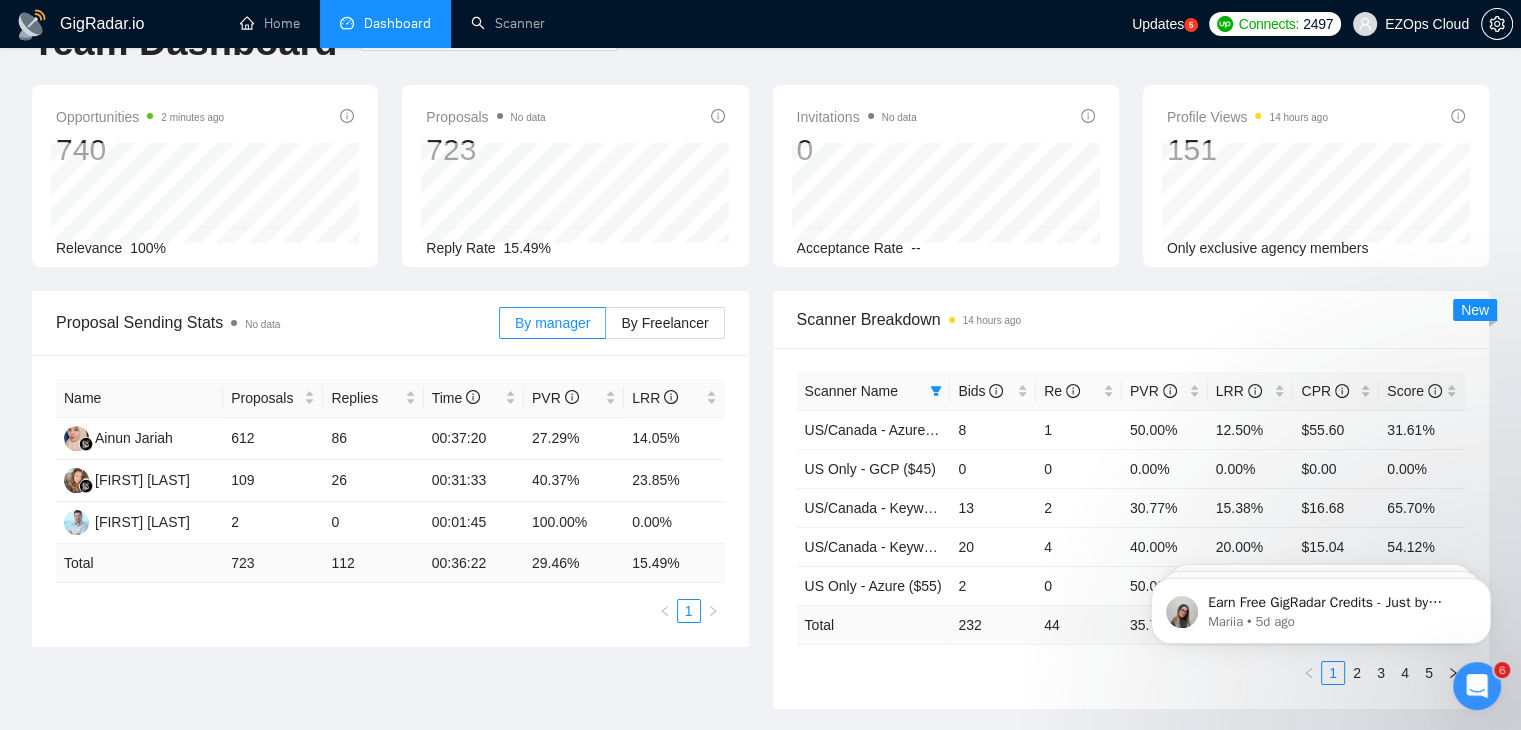 scroll, scrollTop: 0, scrollLeft: 0, axis: both 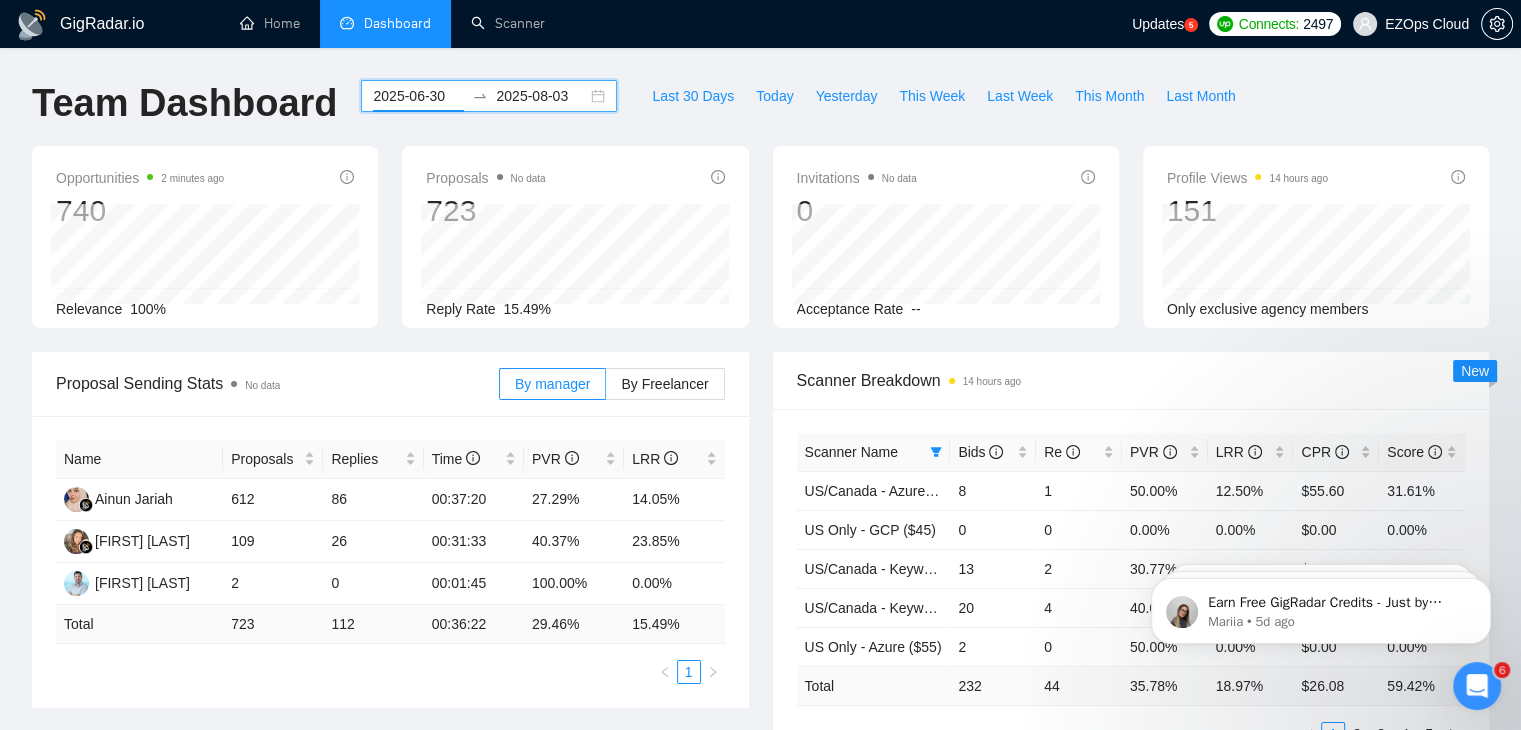 click on "2025-06-30" at bounding box center (418, 96) 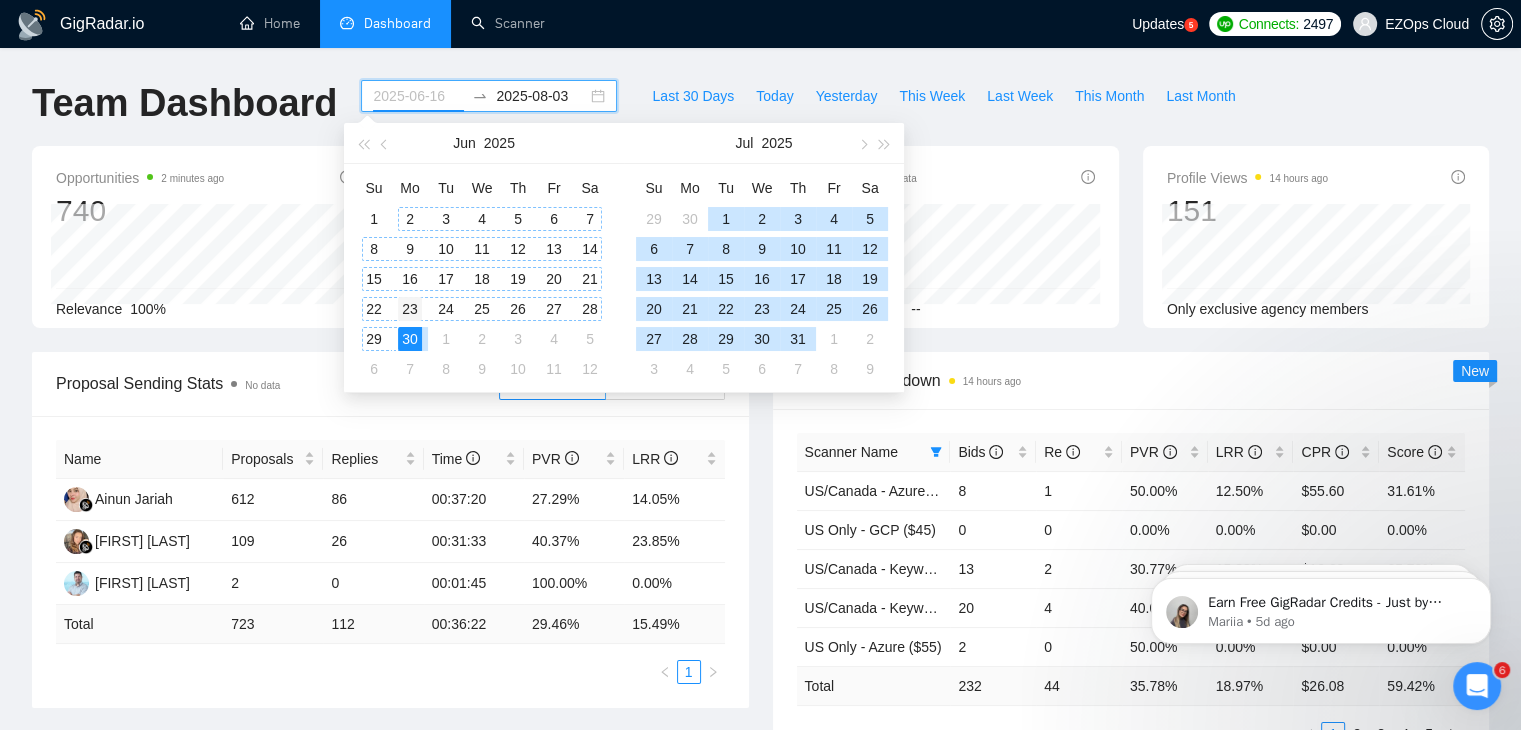 type on "2025-06-23" 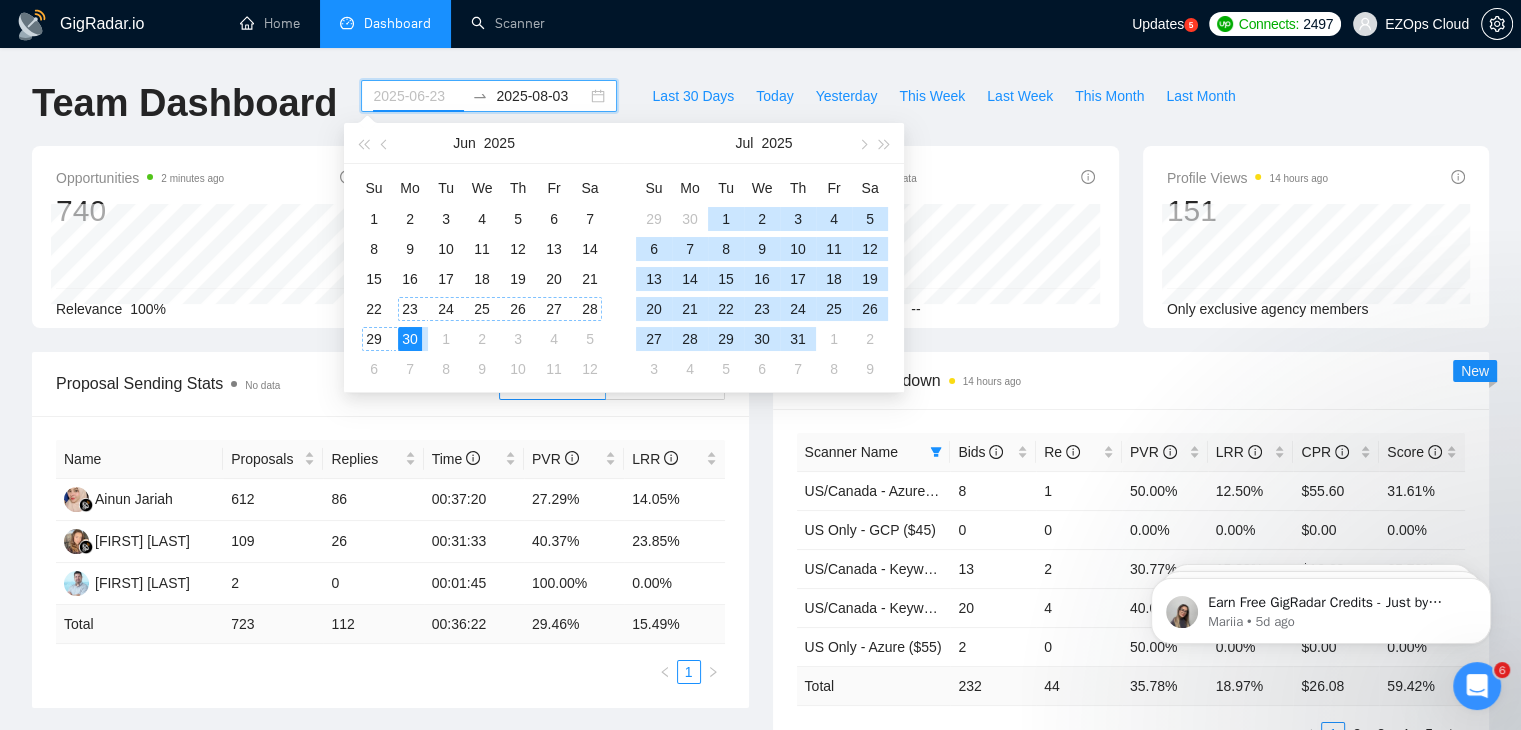 click on "23" at bounding box center [410, 309] 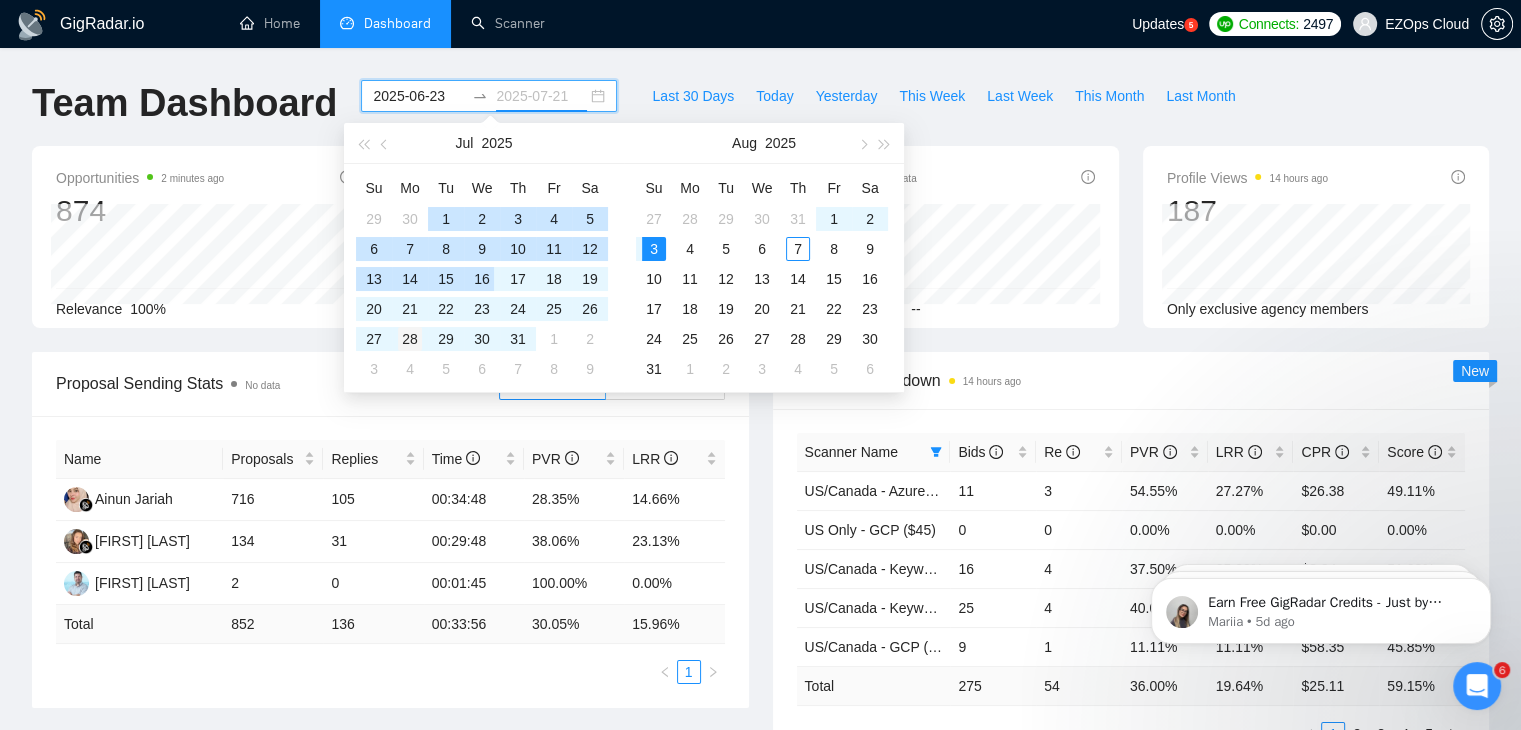 type on "2025-07-28" 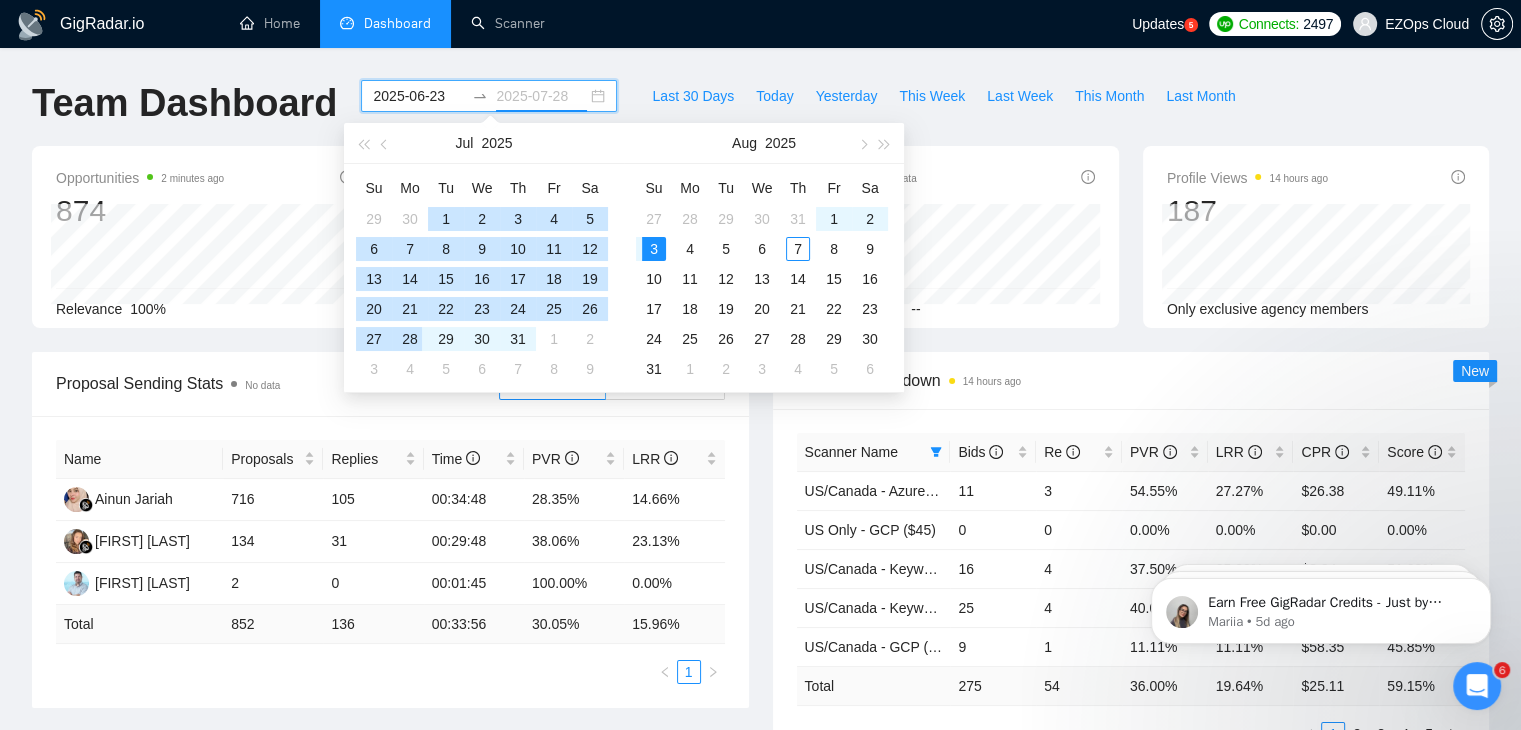 click on "28" at bounding box center [410, 339] 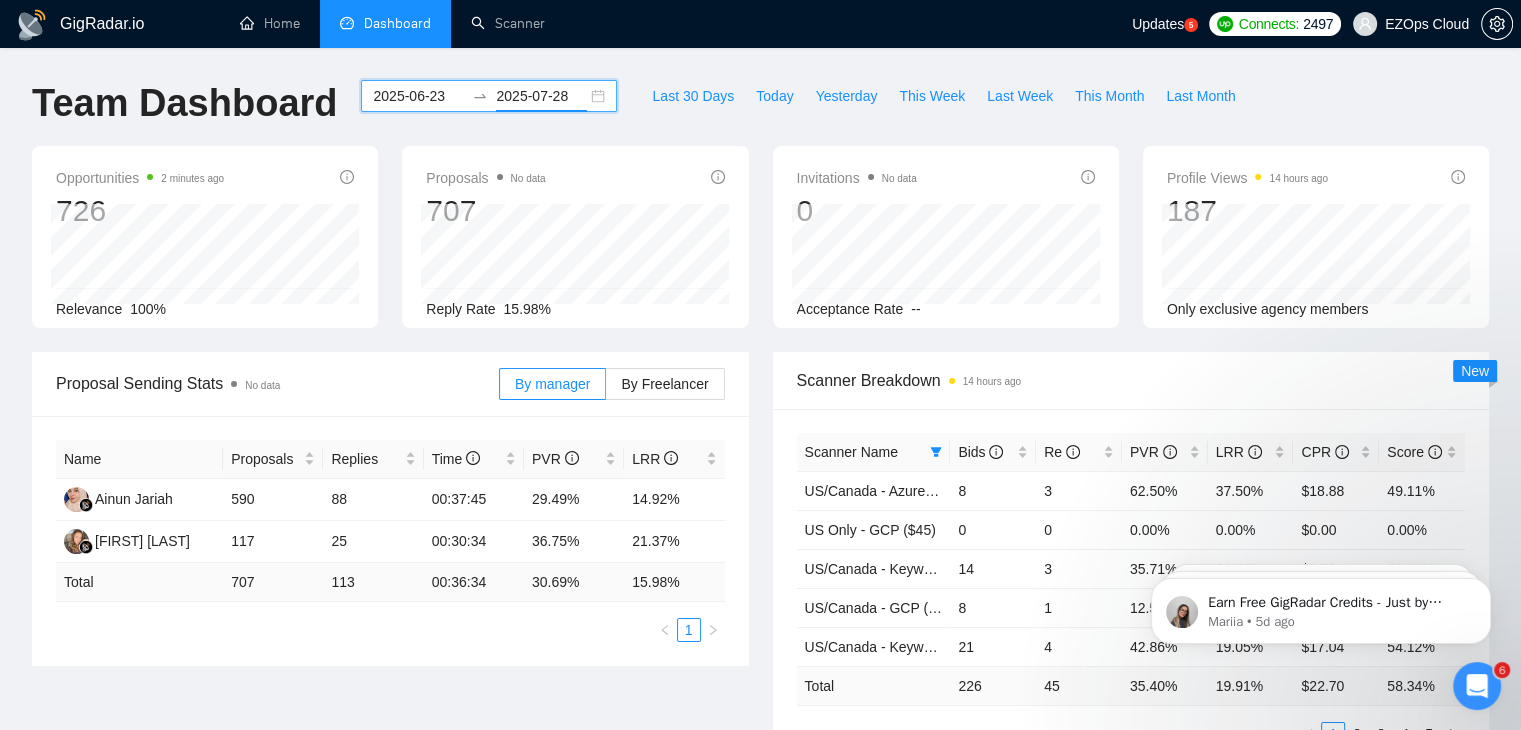 click on "2025-06-23 2025-07-28" at bounding box center [489, 96] 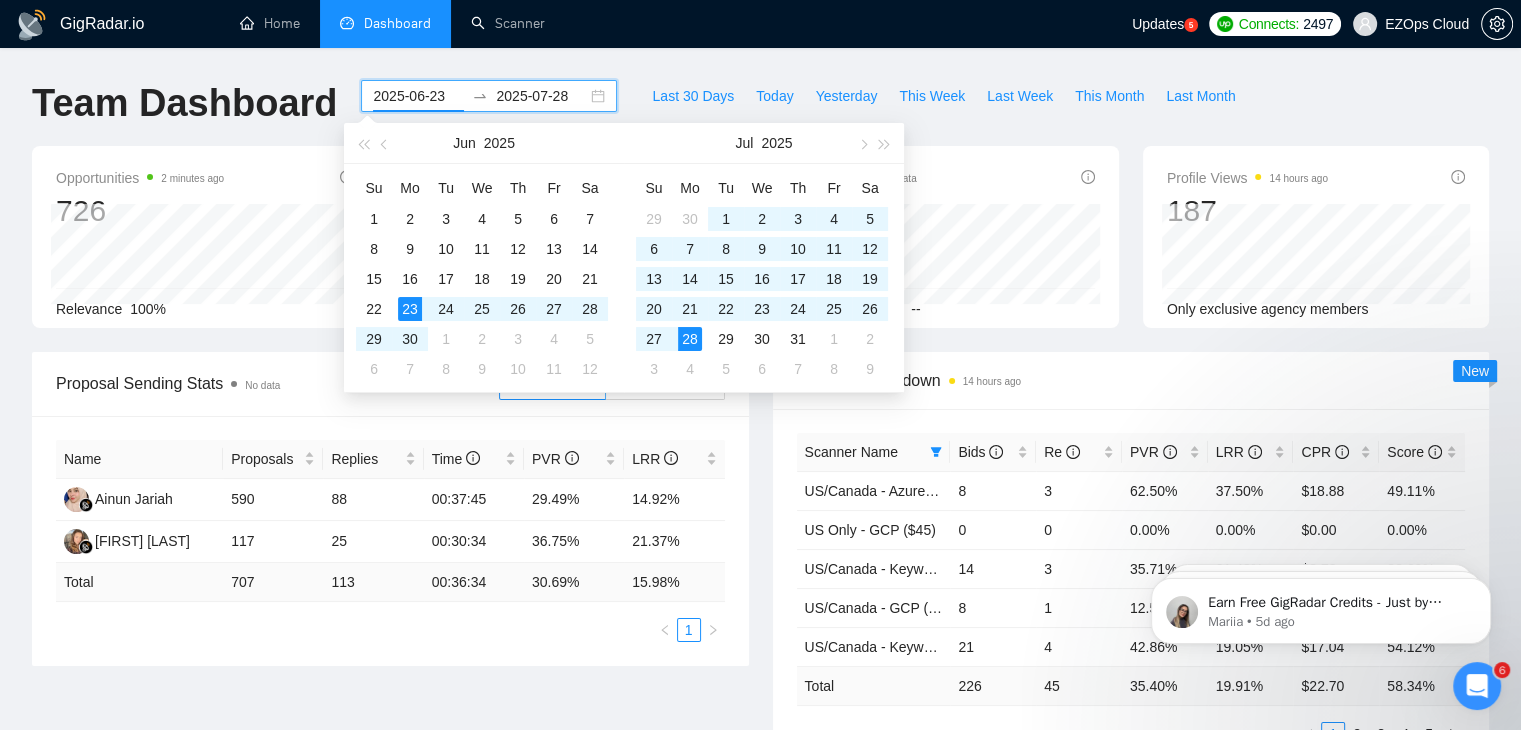 click on "2025-06-23" at bounding box center (418, 96) 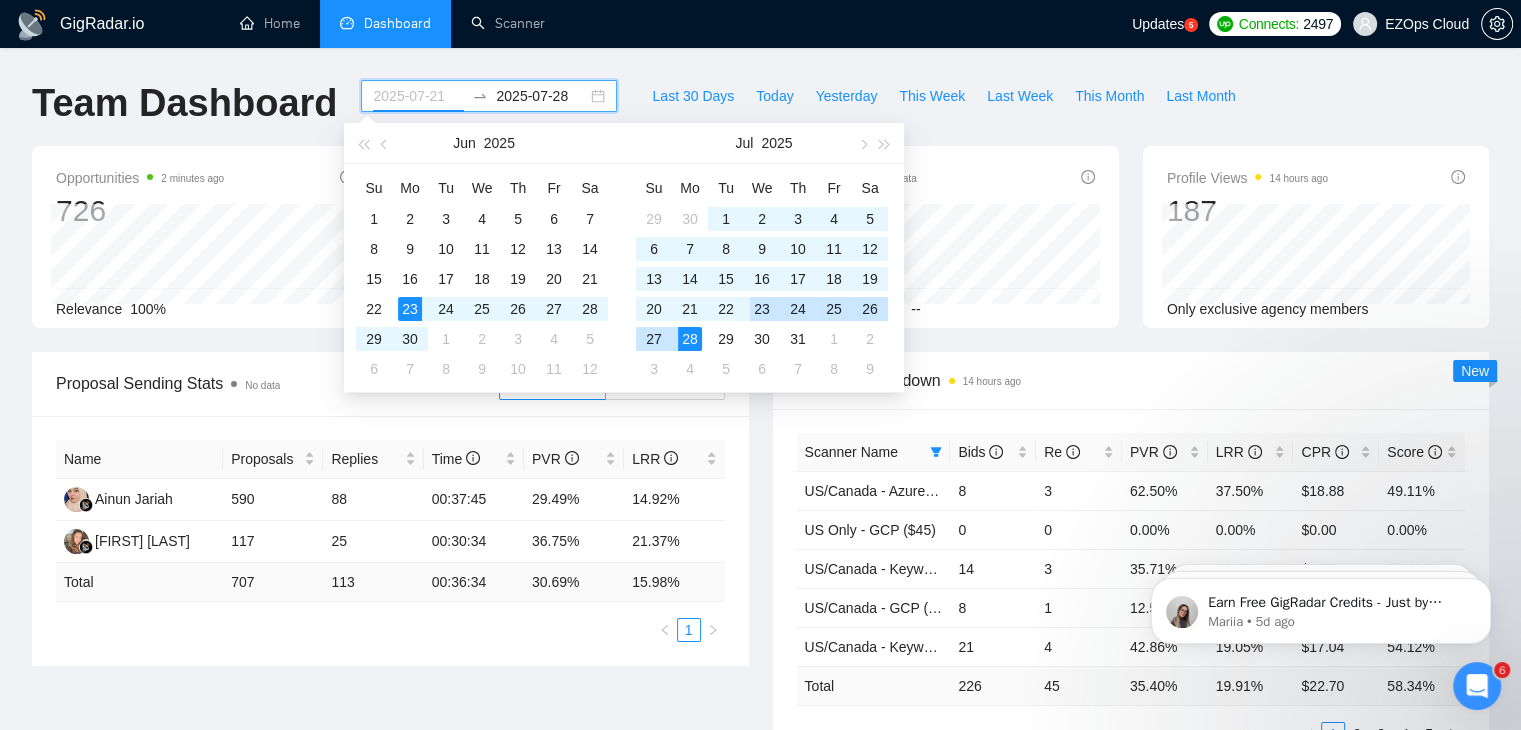 type on "2025-07-28" 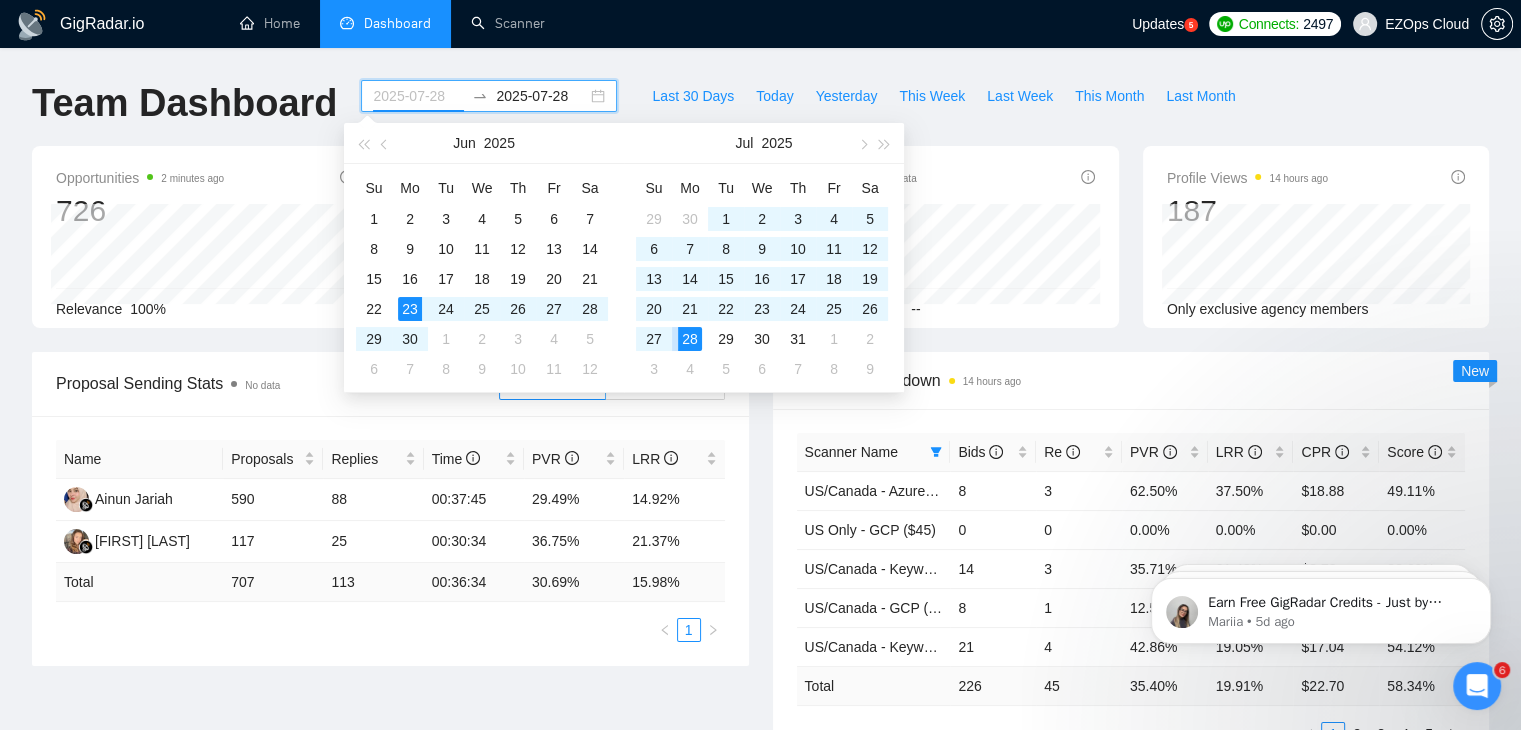 click on "28" at bounding box center (690, 339) 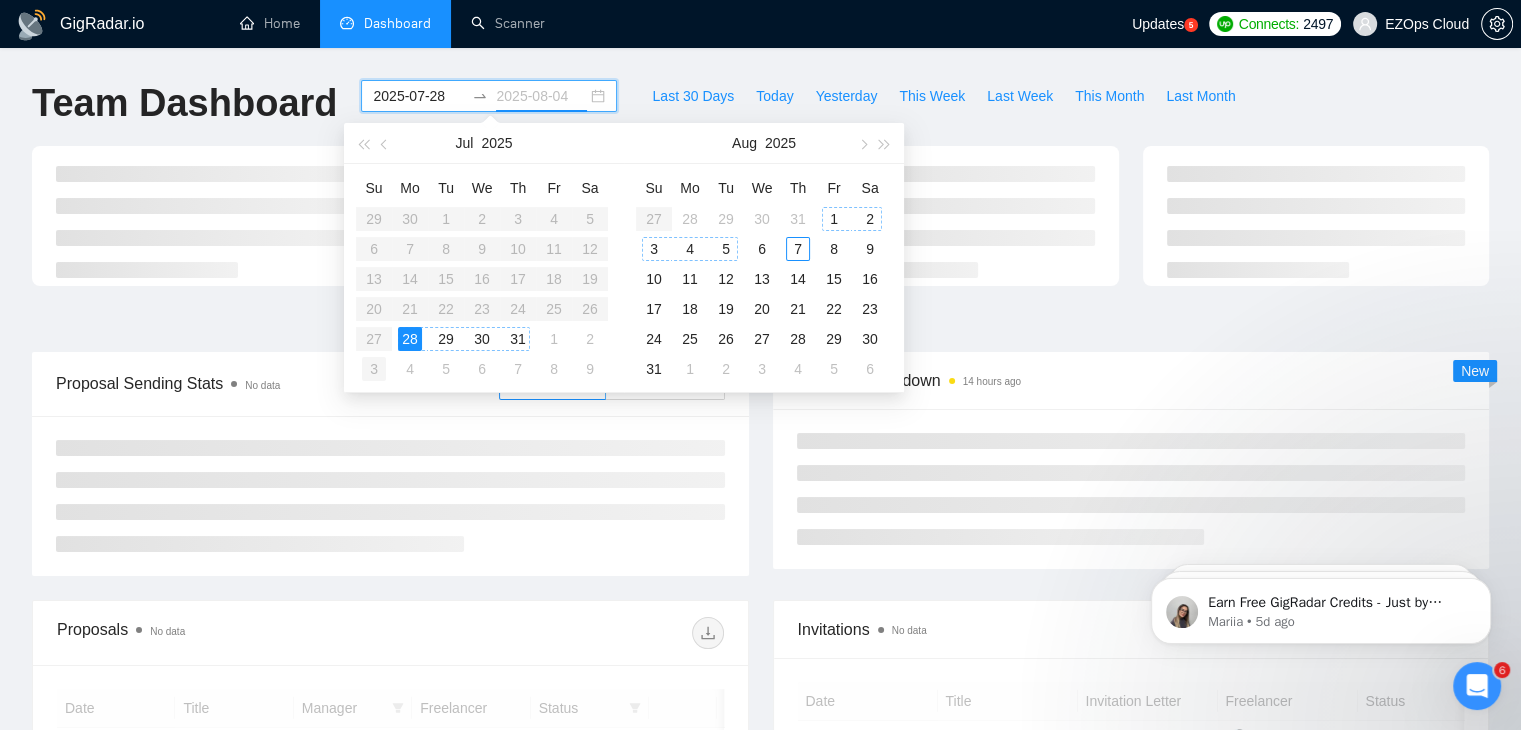 type on "2025-08-03" 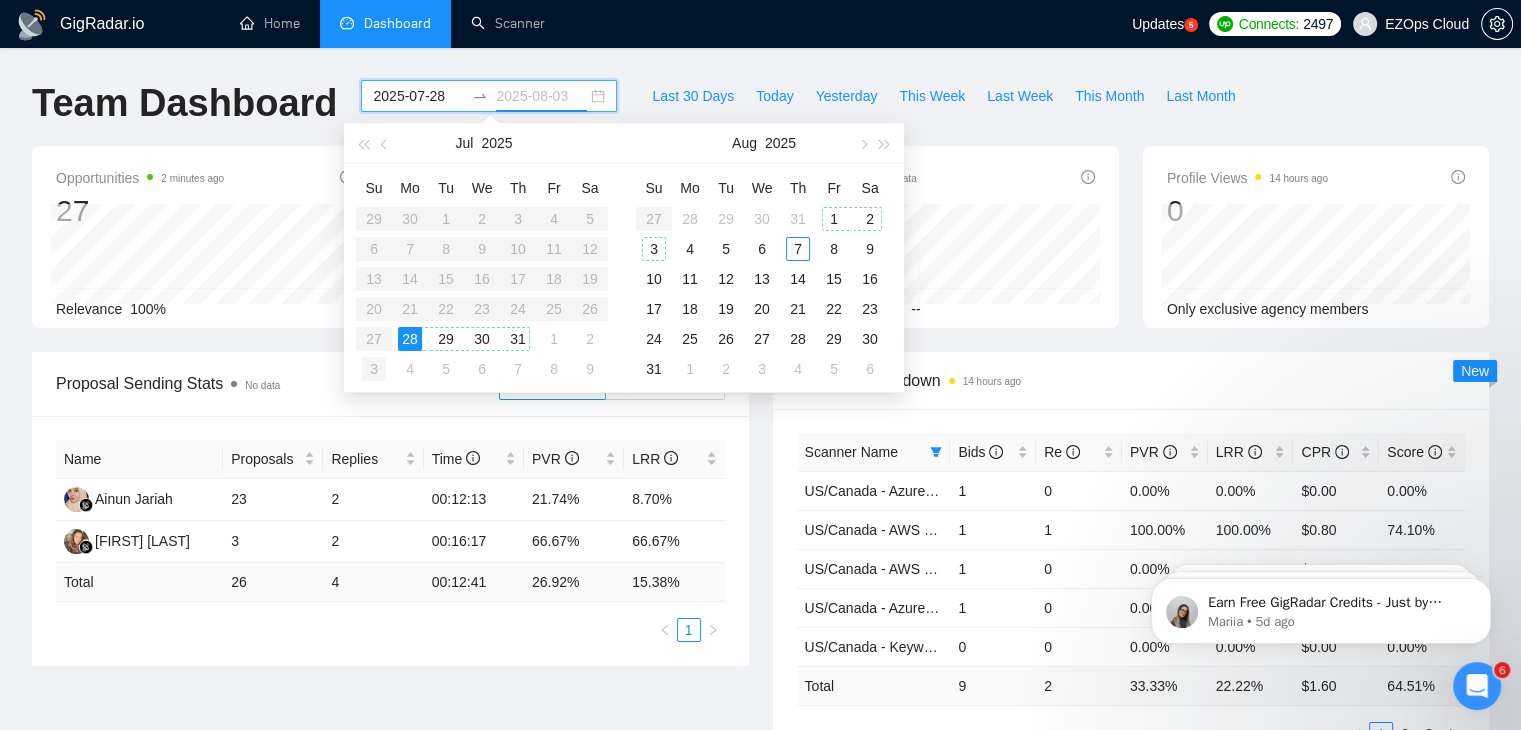 click on "3" at bounding box center [374, 369] 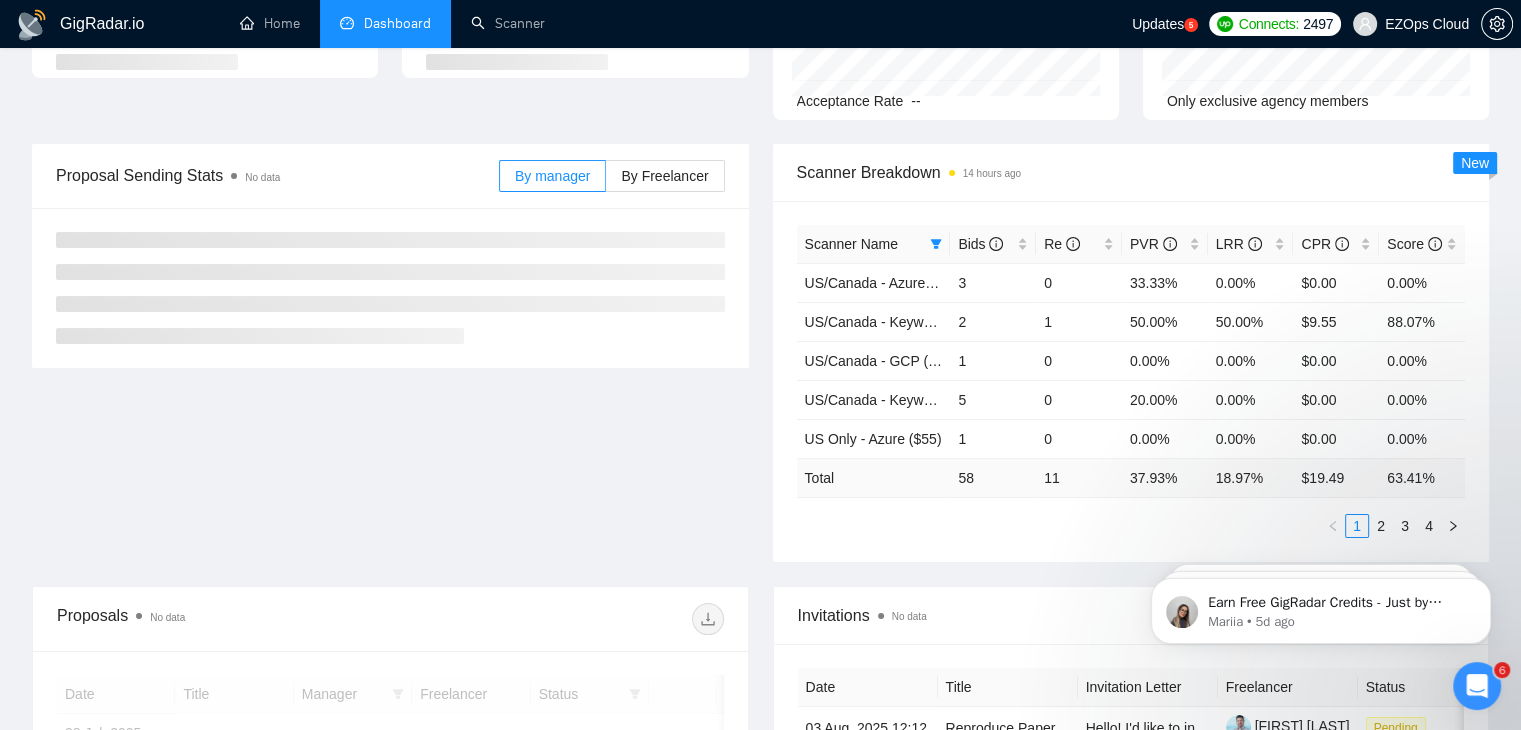 scroll, scrollTop: 212, scrollLeft: 0, axis: vertical 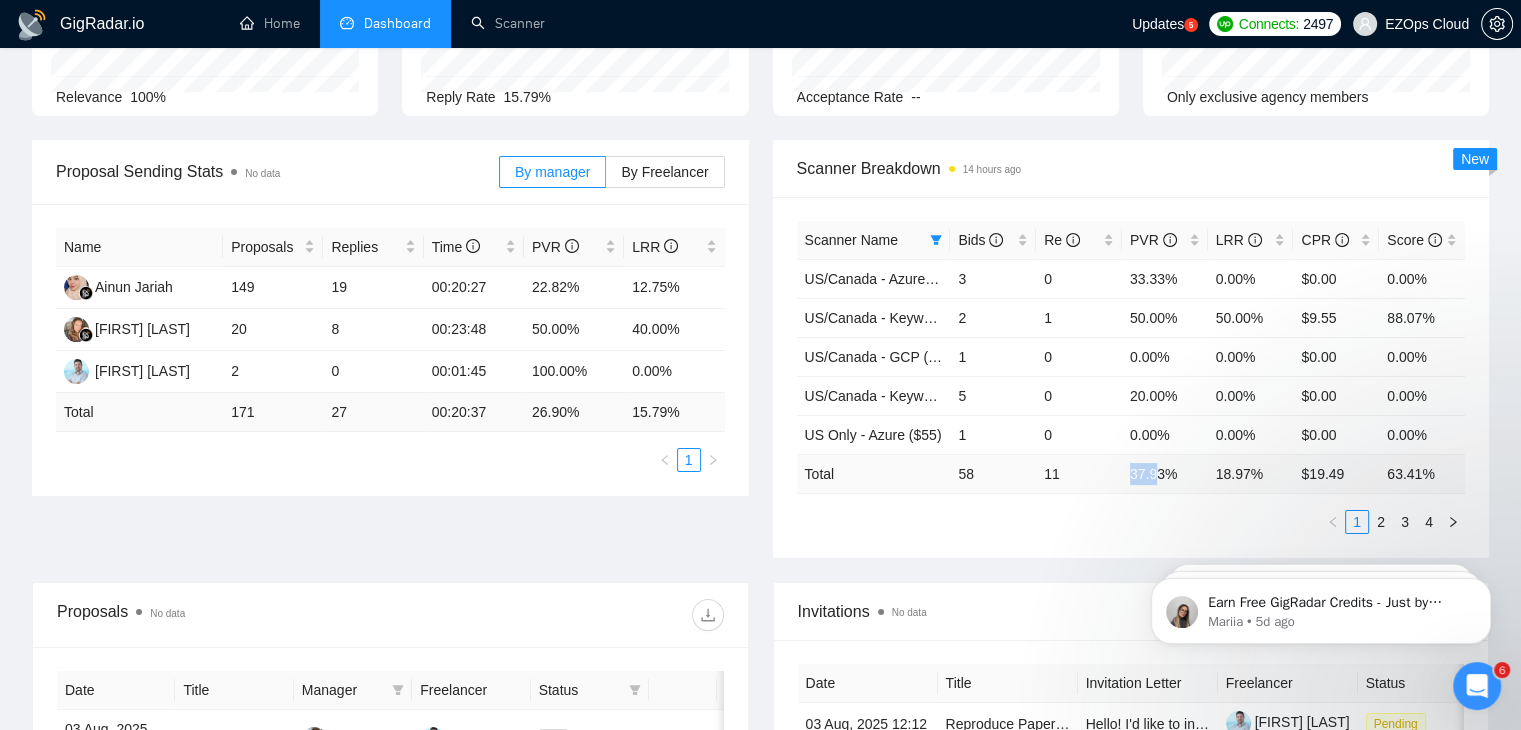 drag, startPoint x: 1129, startPoint y: 477, endPoint x: 1158, endPoint y: 476, distance: 29.017237 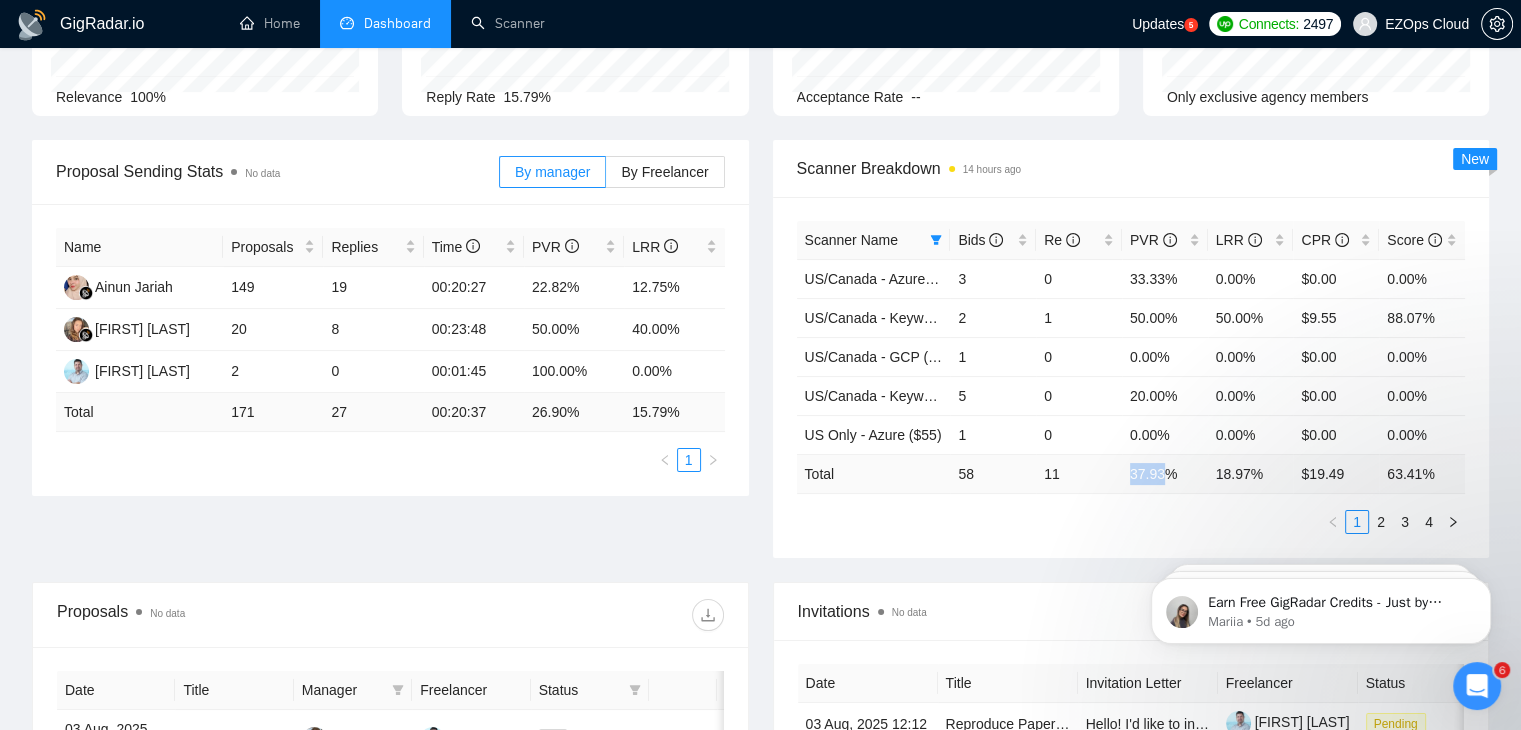 drag, startPoint x: 1160, startPoint y: 473, endPoint x: 1116, endPoint y: 472, distance: 44.011364 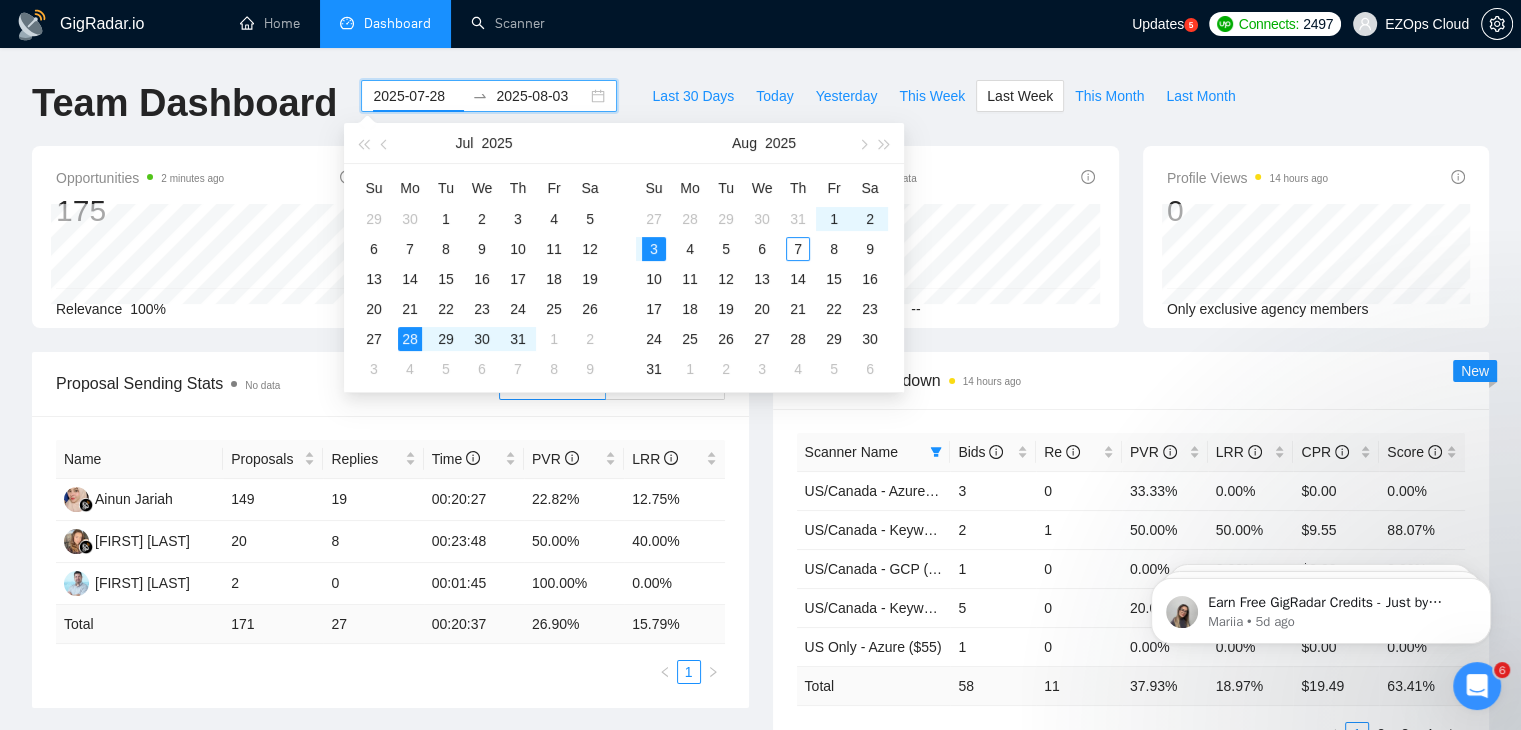 click on "2025-07-28" at bounding box center (418, 96) 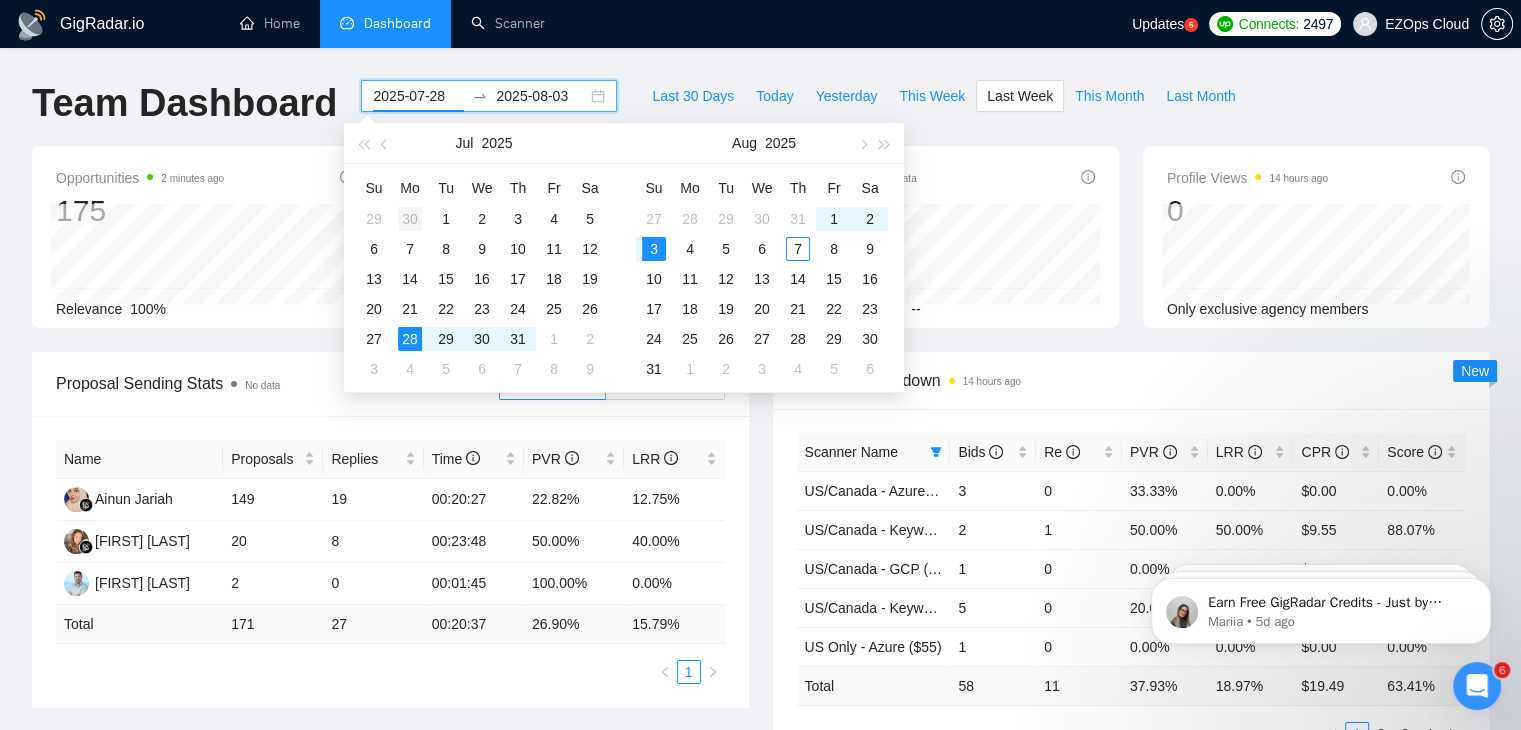type on "2025-06-30" 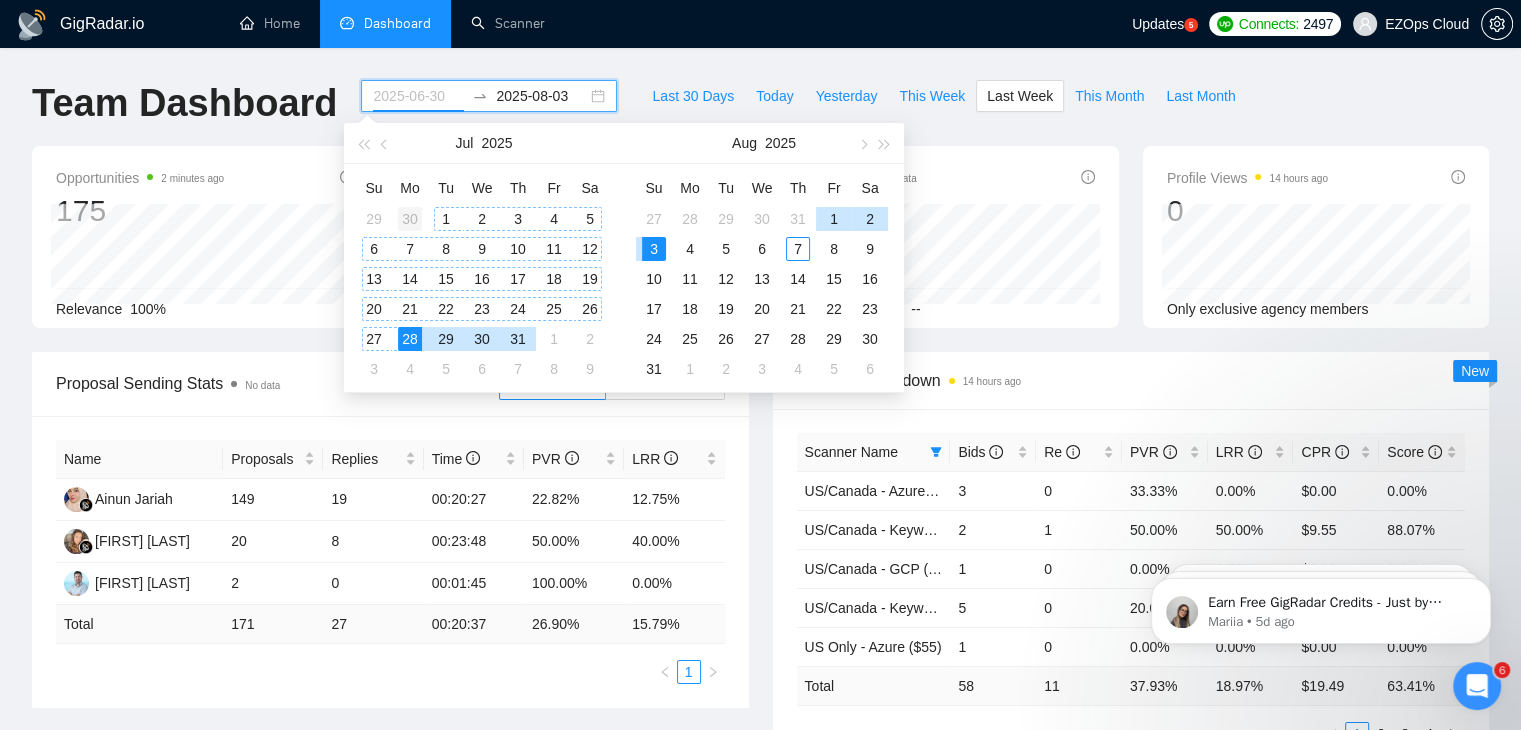 click on "30" at bounding box center (410, 219) 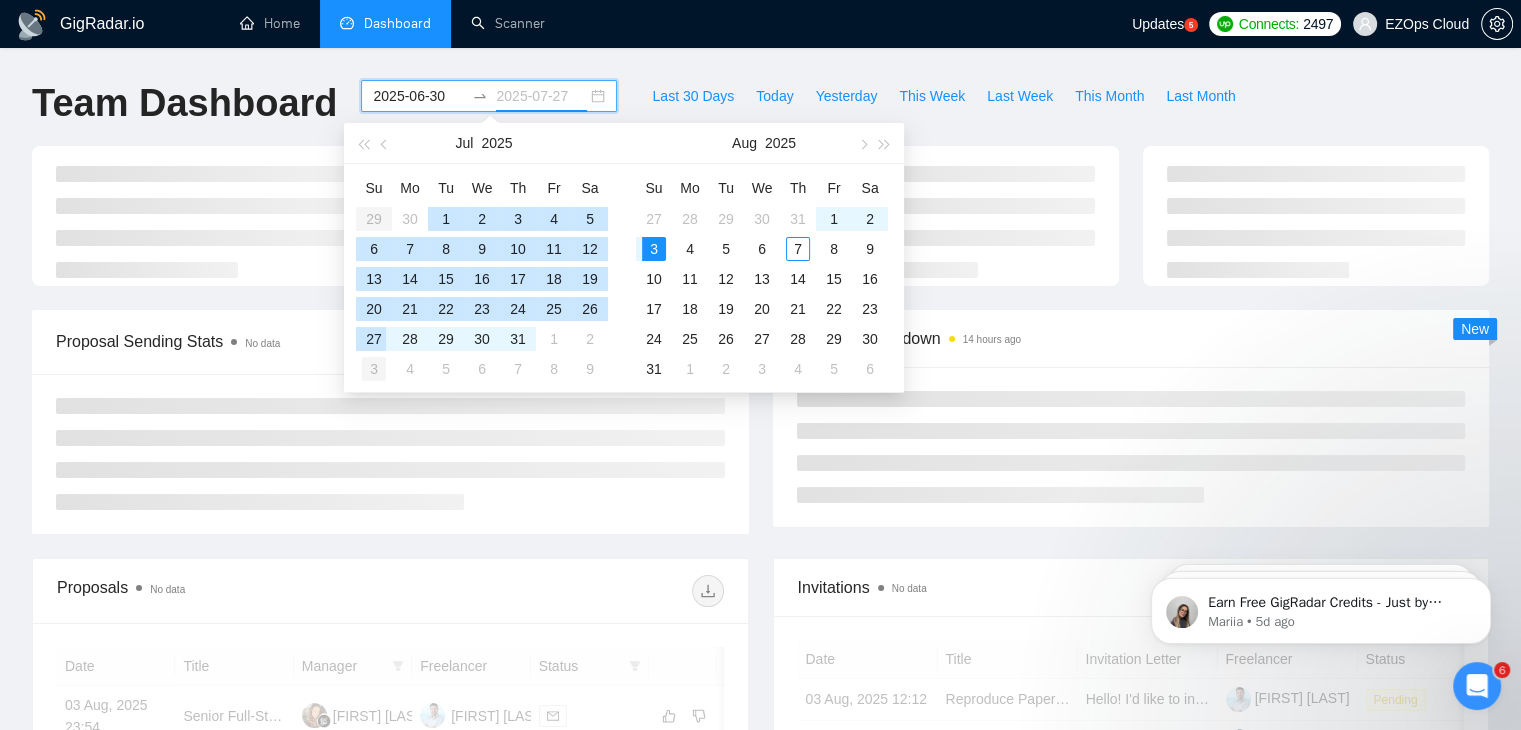 type on "2025-08-03" 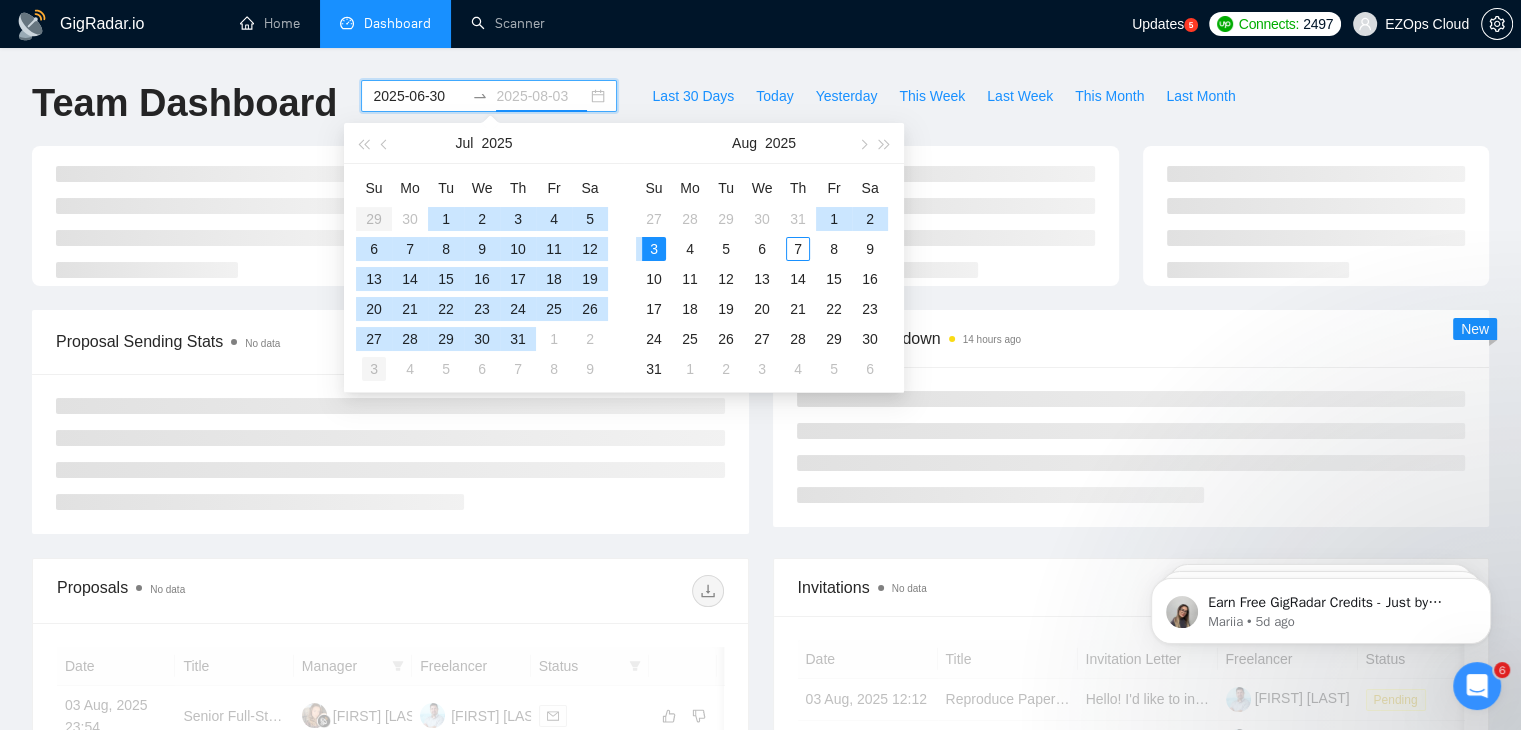 click on "3" at bounding box center [374, 369] 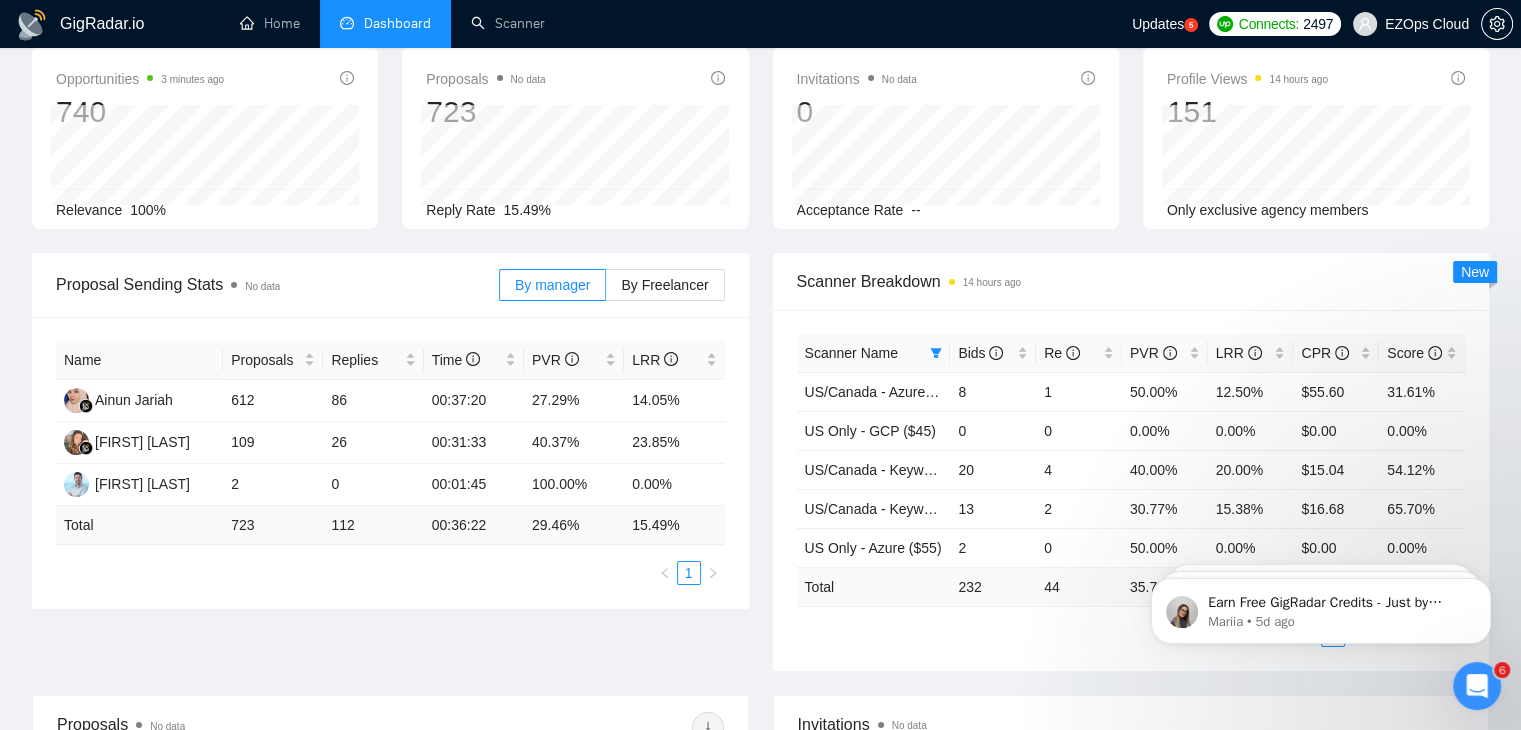 scroll, scrollTop: 174, scrollLeft: 0, axis: vertical 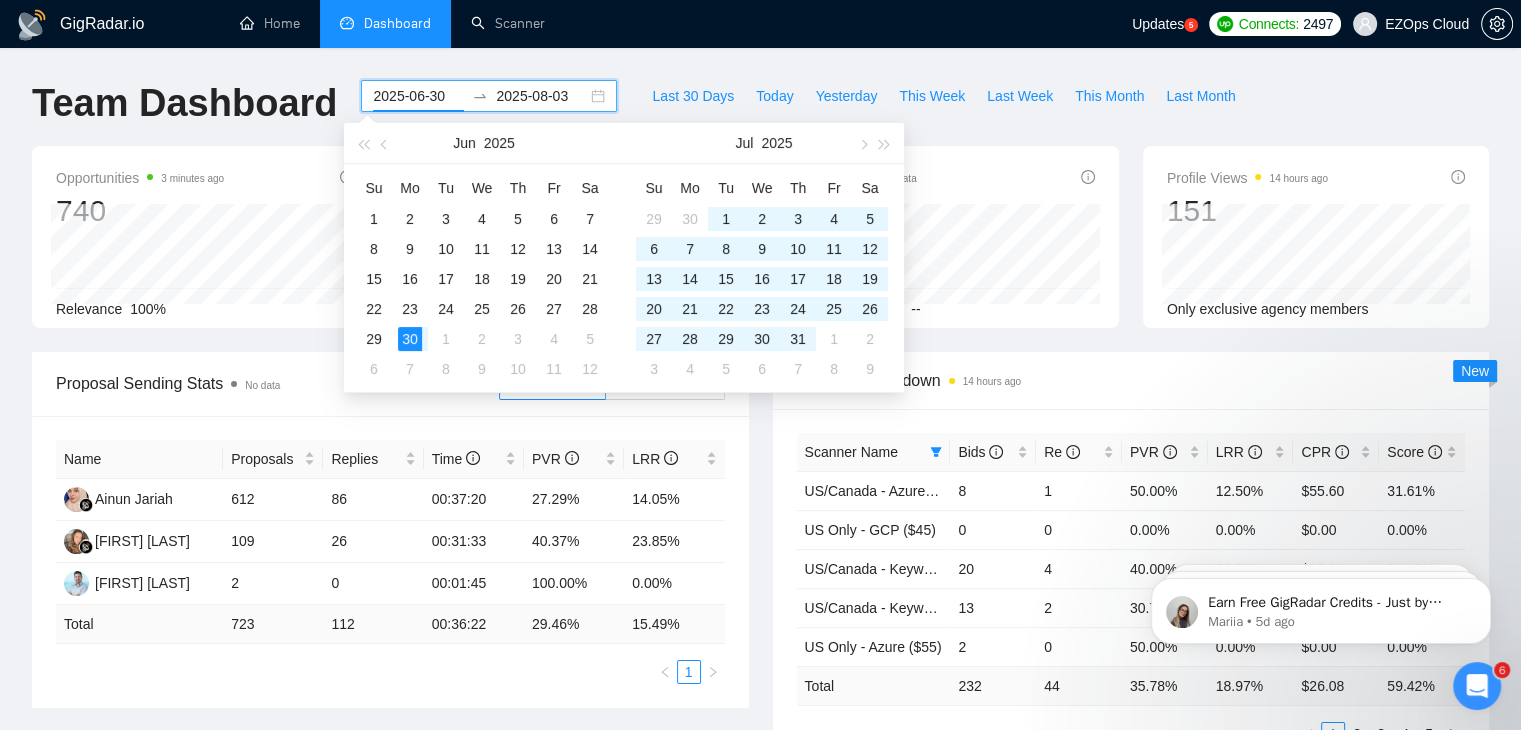 click on "2025-06-30" at bounding box center (418, 96) 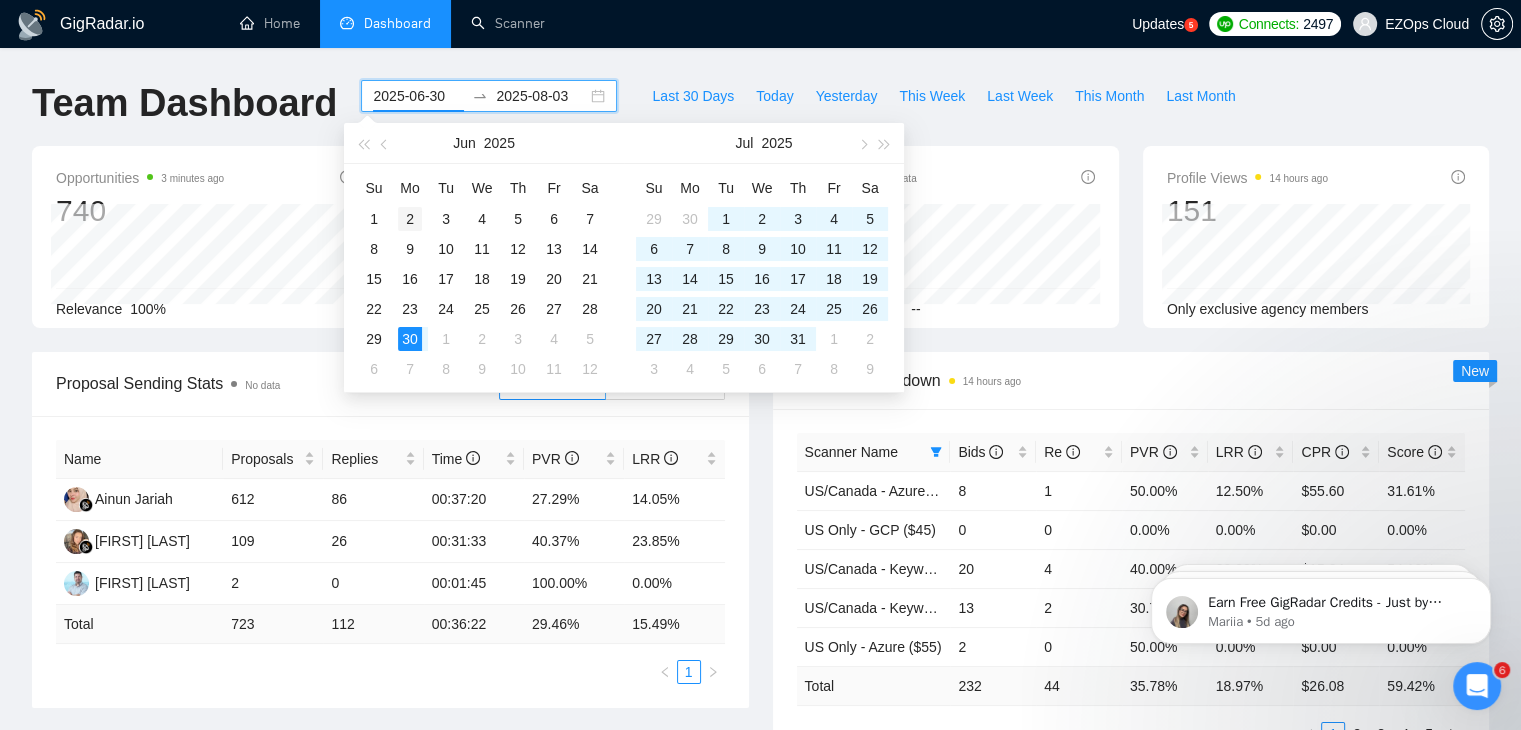 type on "2025-06-02" 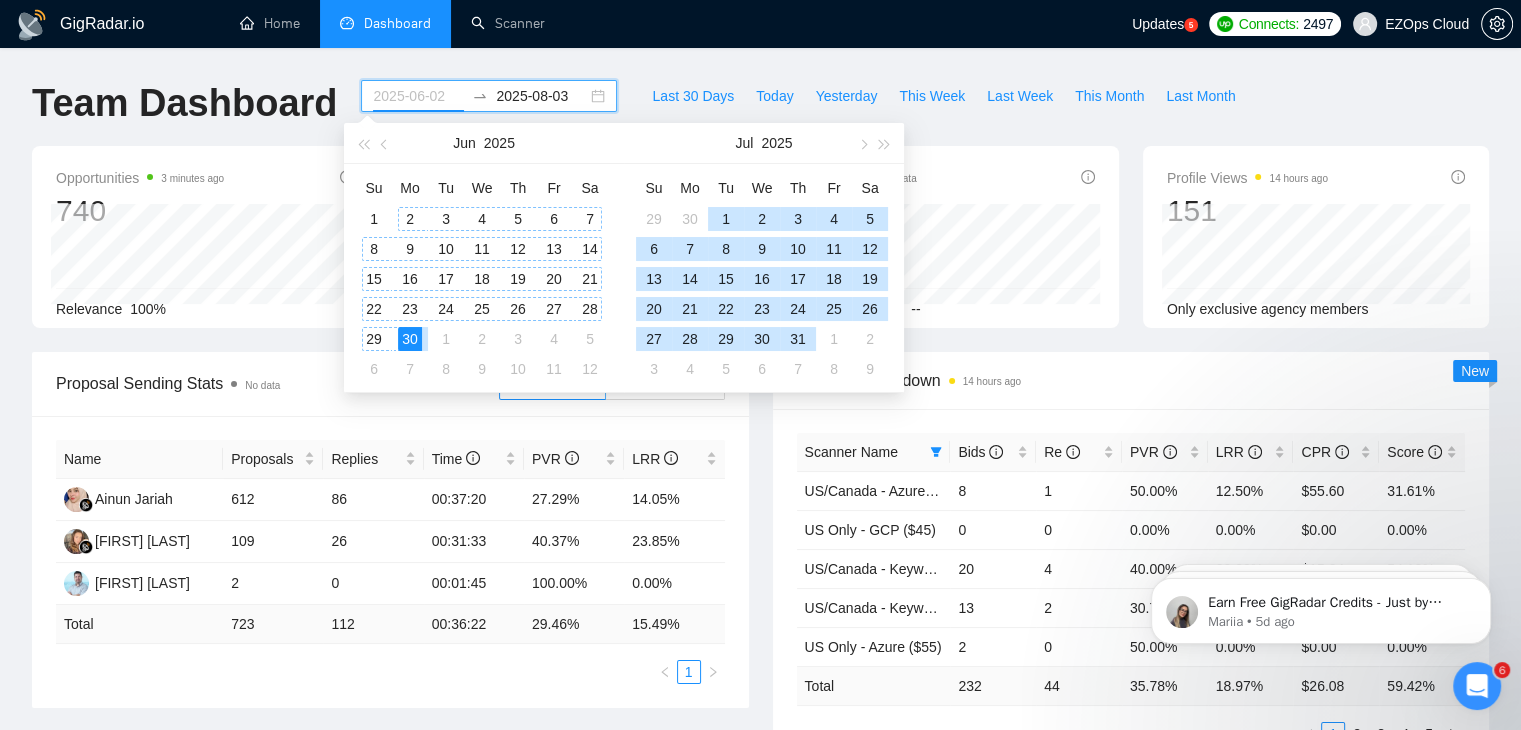 click on "2" at bounding box center (410, 219) 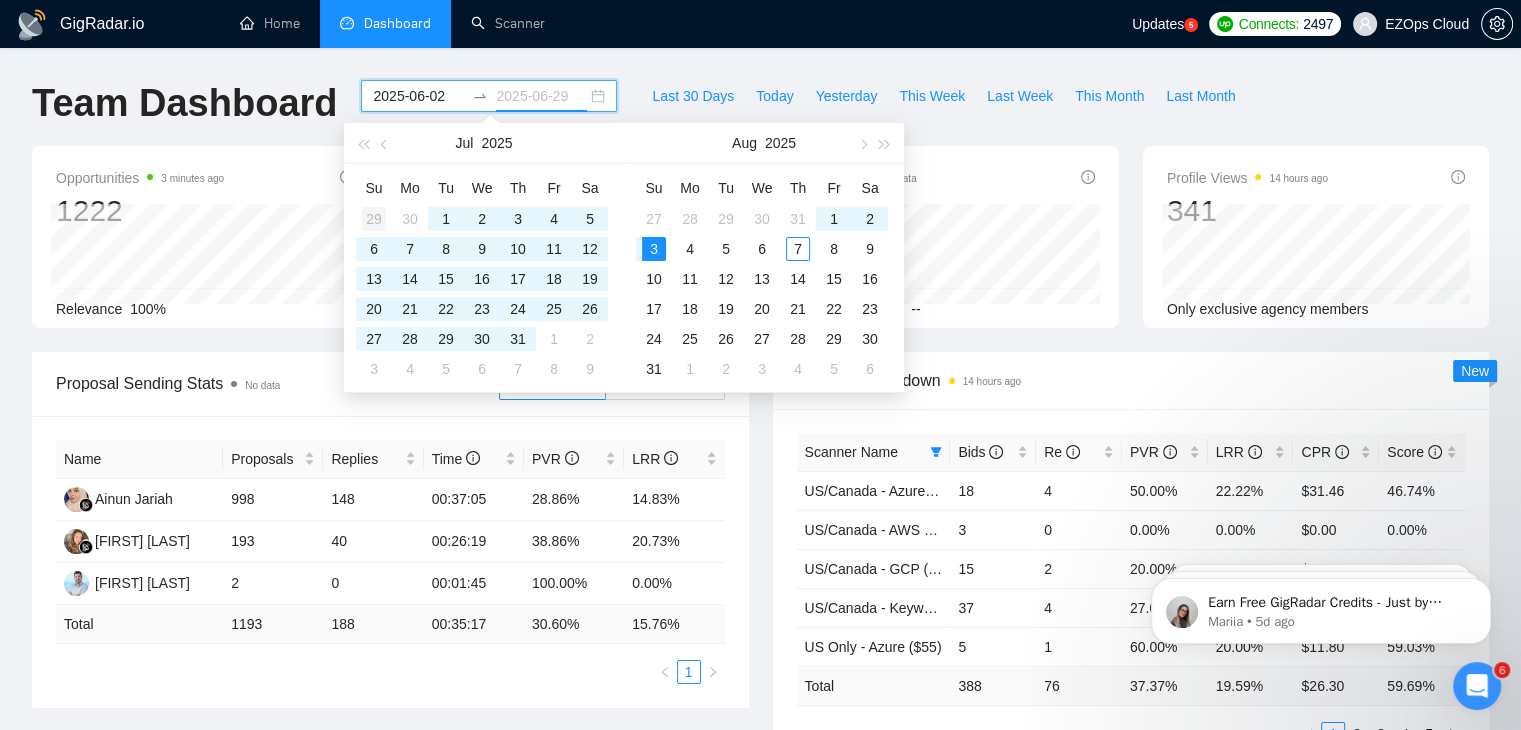 click on "29" at bounding box center [374, 219] 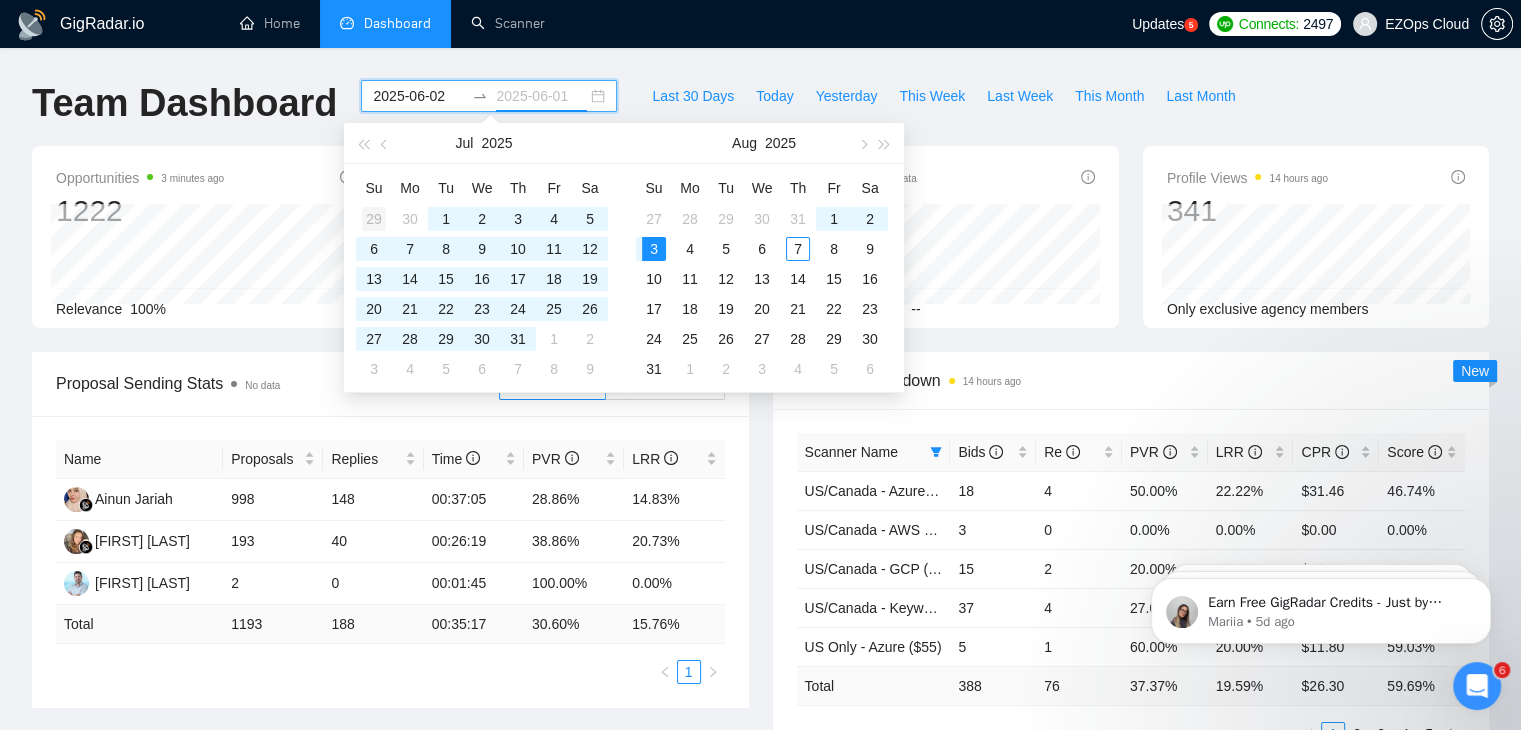 type on "2025-06-29" 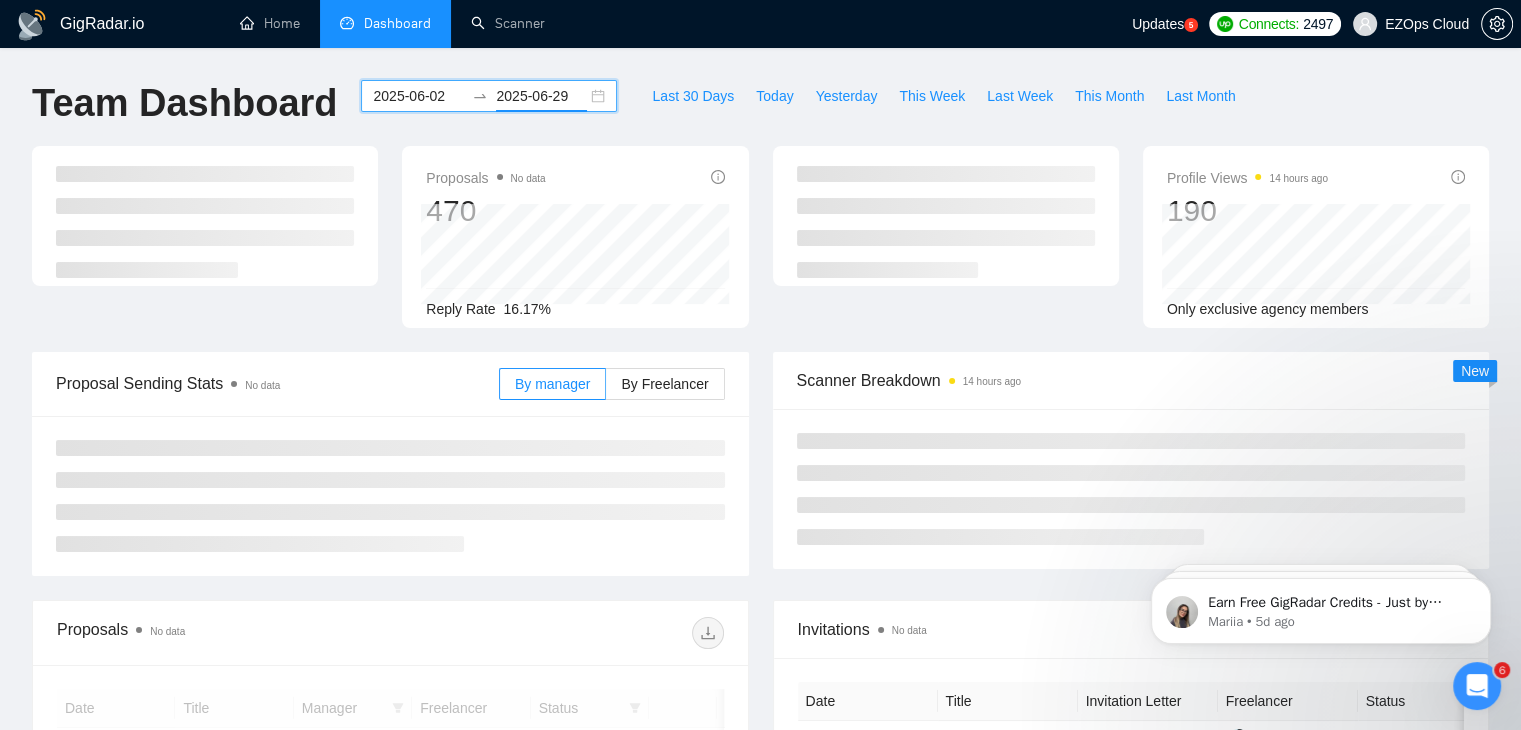 scroll, scrollTop: 263, scrollLeft: 0, axis: vertical 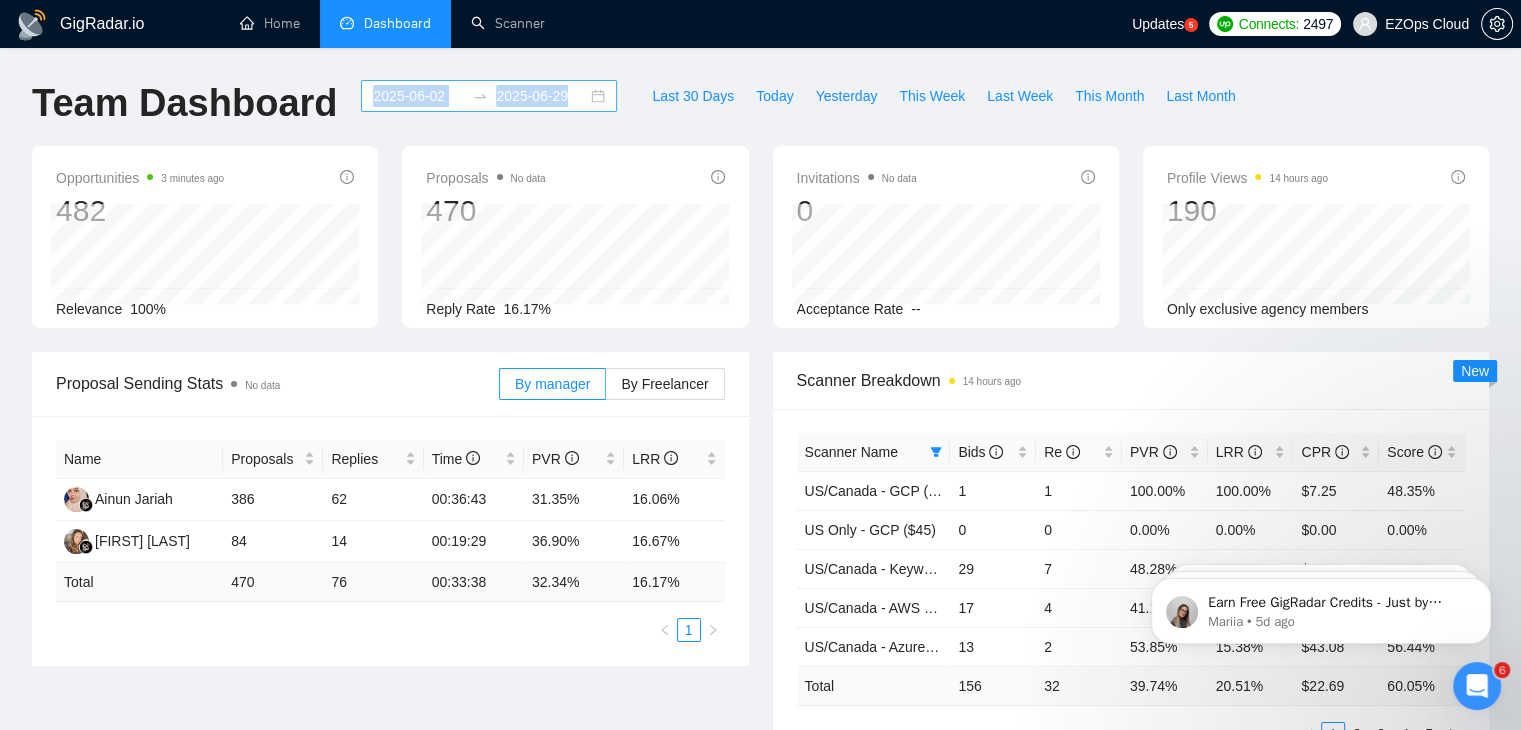 drag, startPoint x: 395, startPoint y: 113, endPoint x: 396, endPoint y: 101, distance: 12.0415945 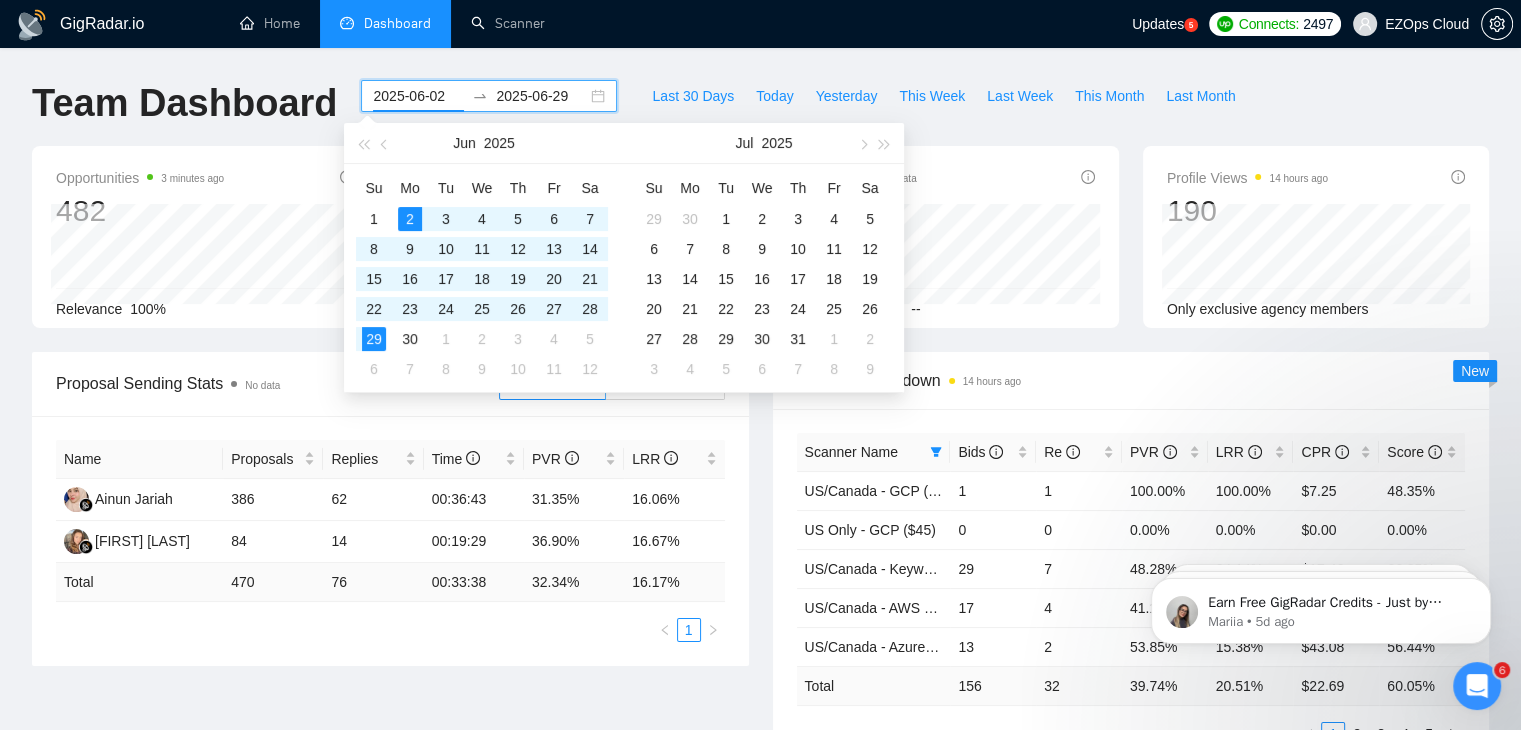 click on "2025-06-02" at bounding box center (418, 96) 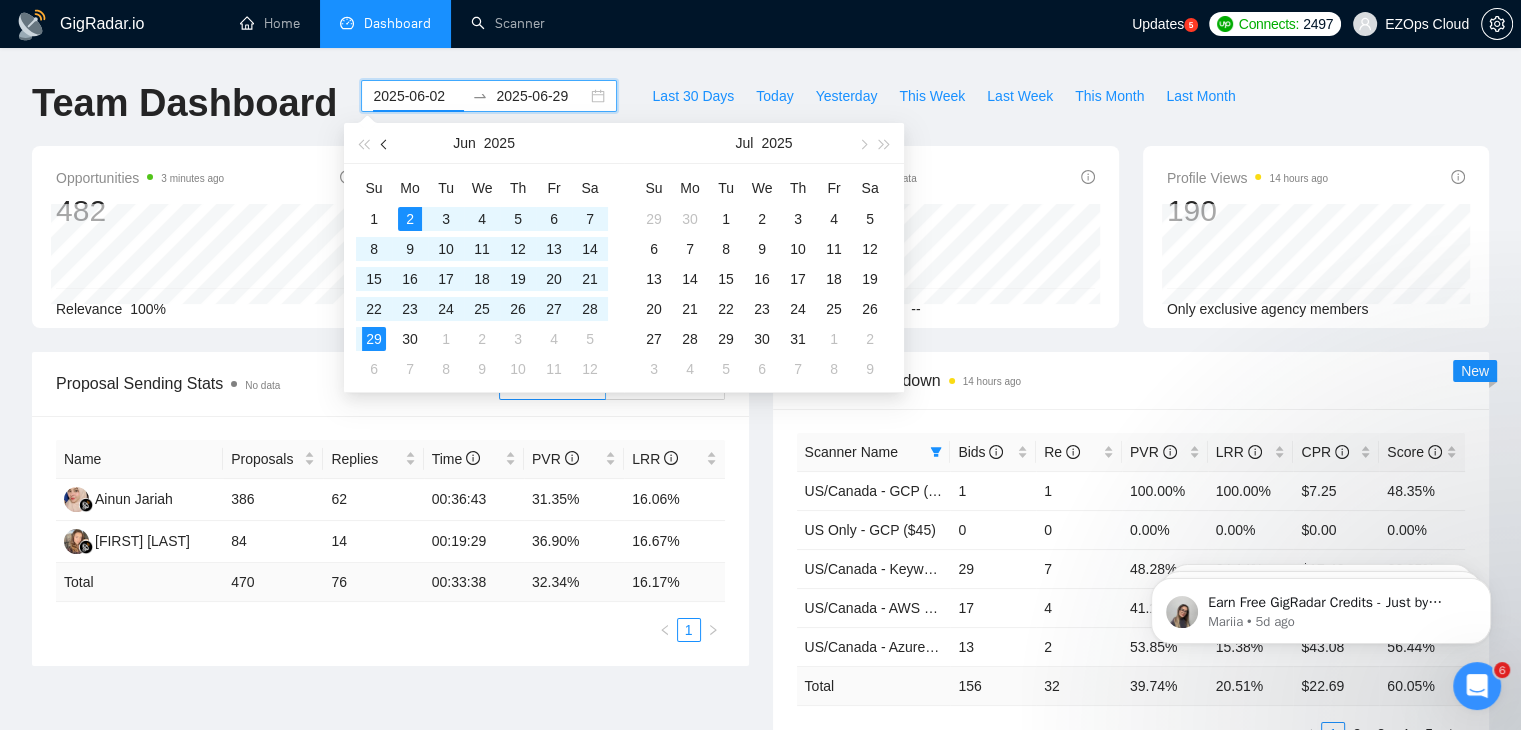 click at bounding box center (385, 143) 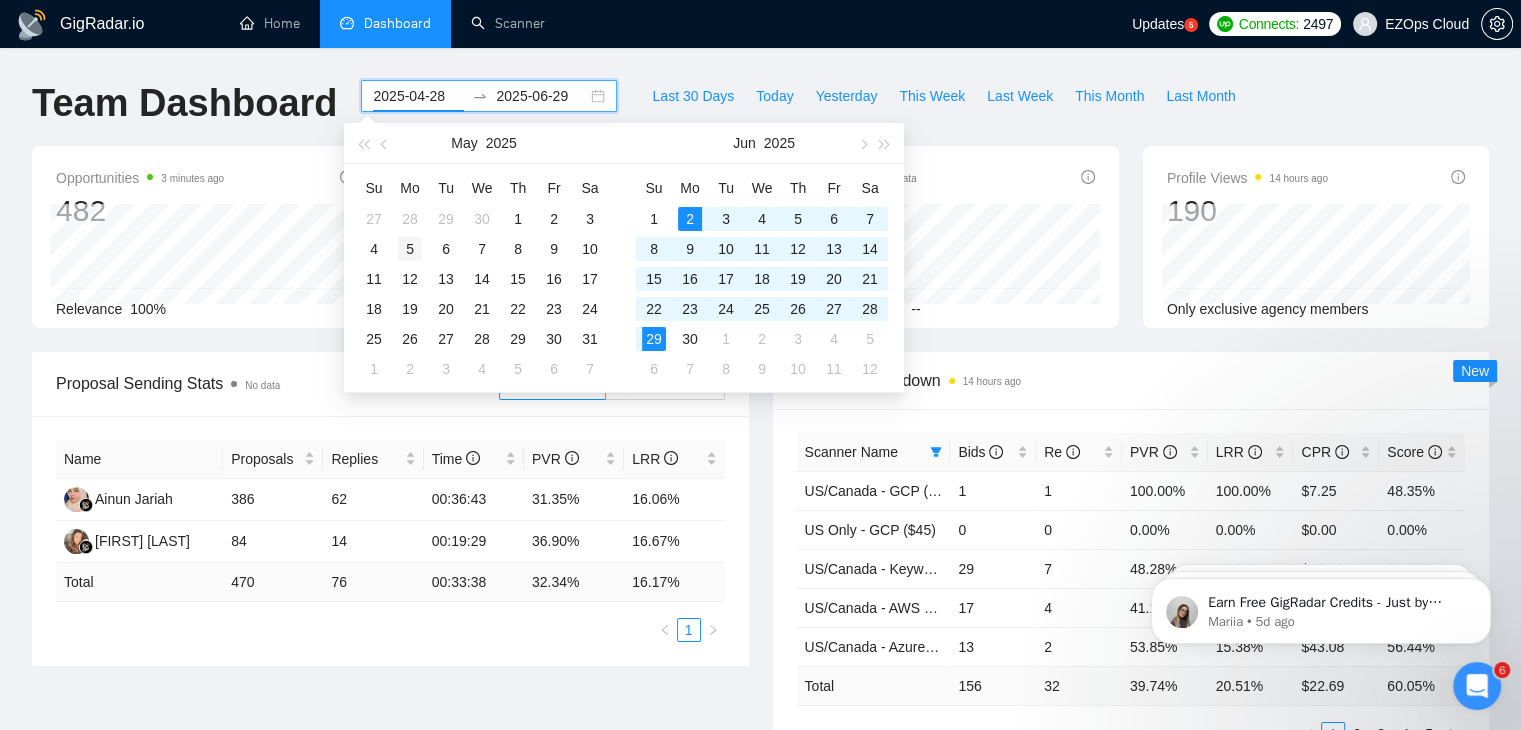 type on "2025-05-05" 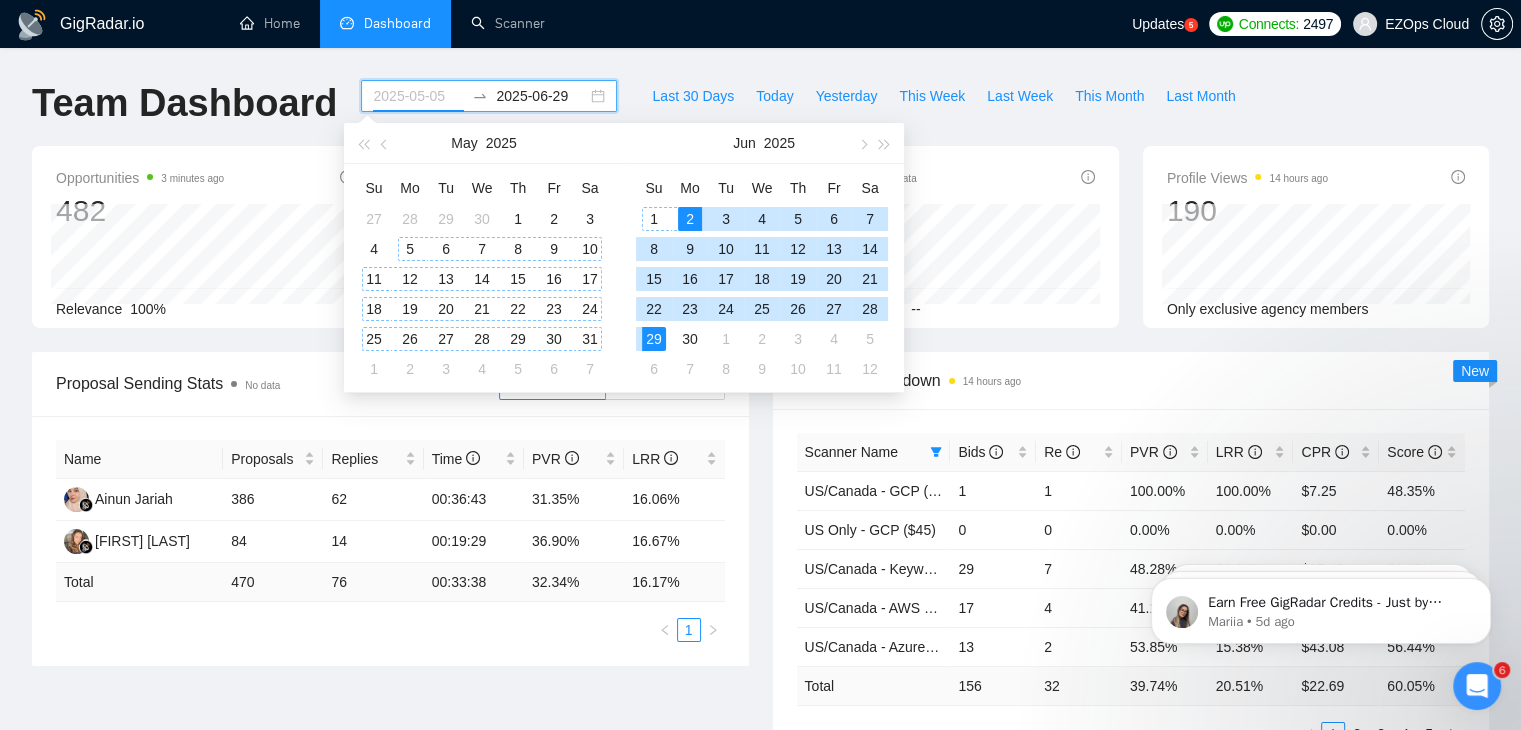click on "5" at bounding box center [410, 249] 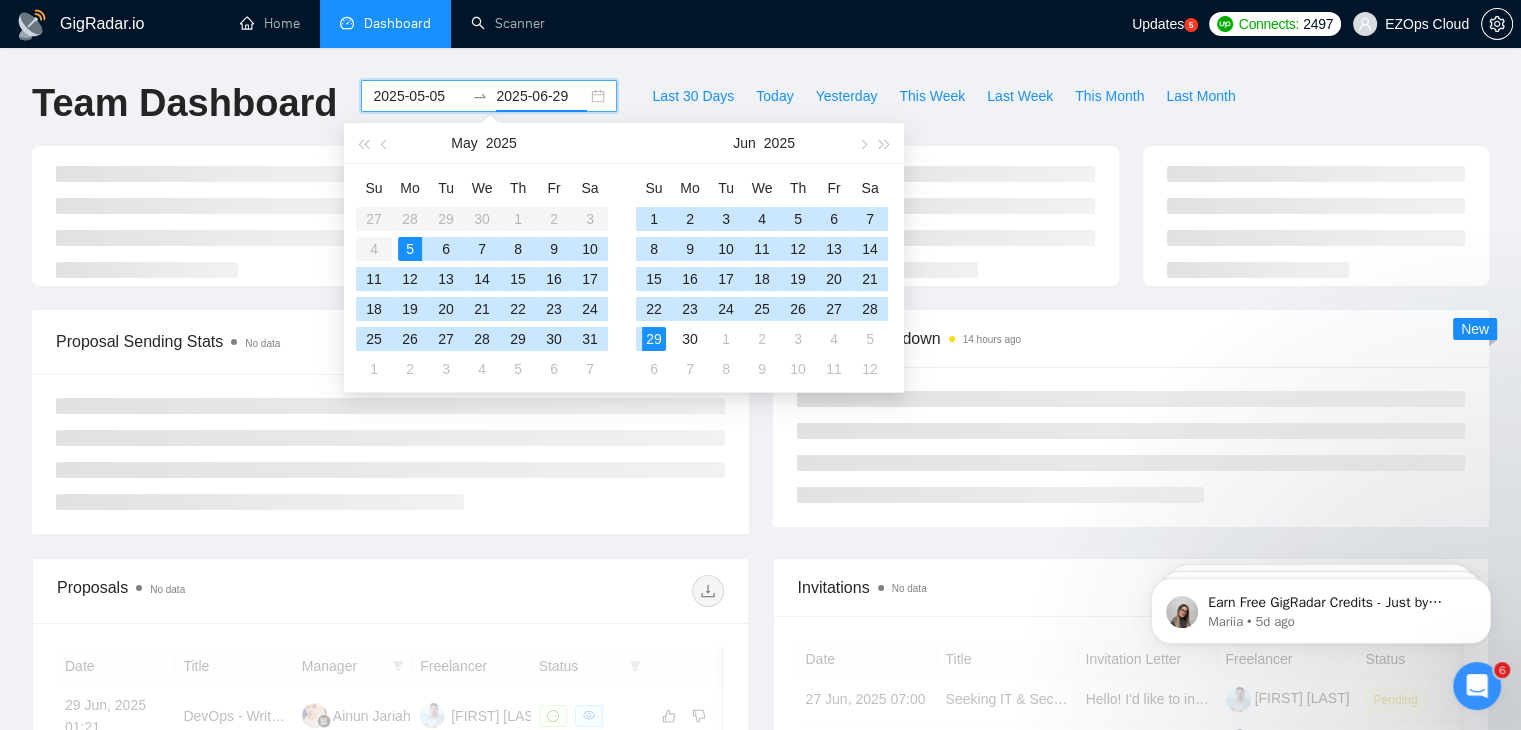click on "5" at bounding box center (410, 249) 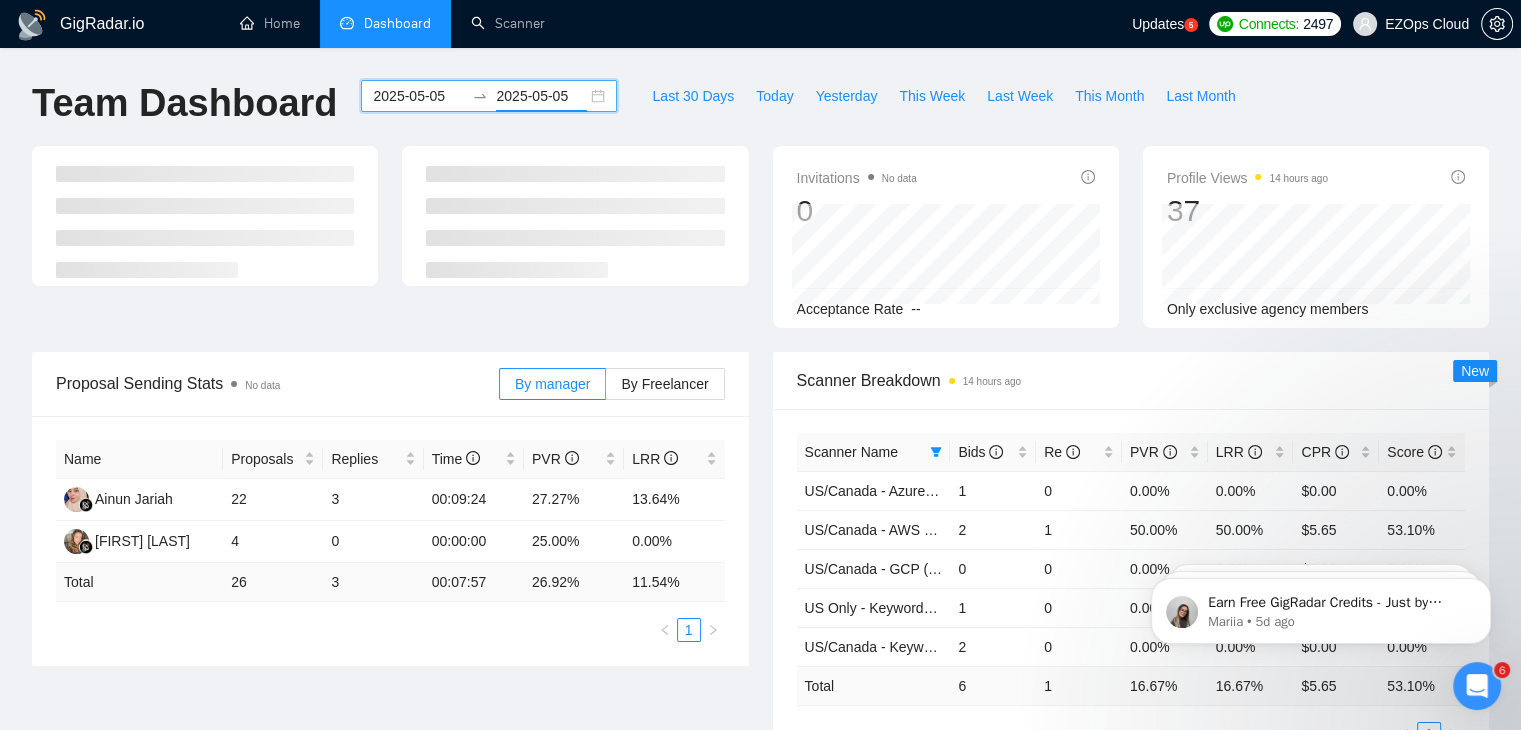 click on "2025-05-05" at bounding box center (541, 96) 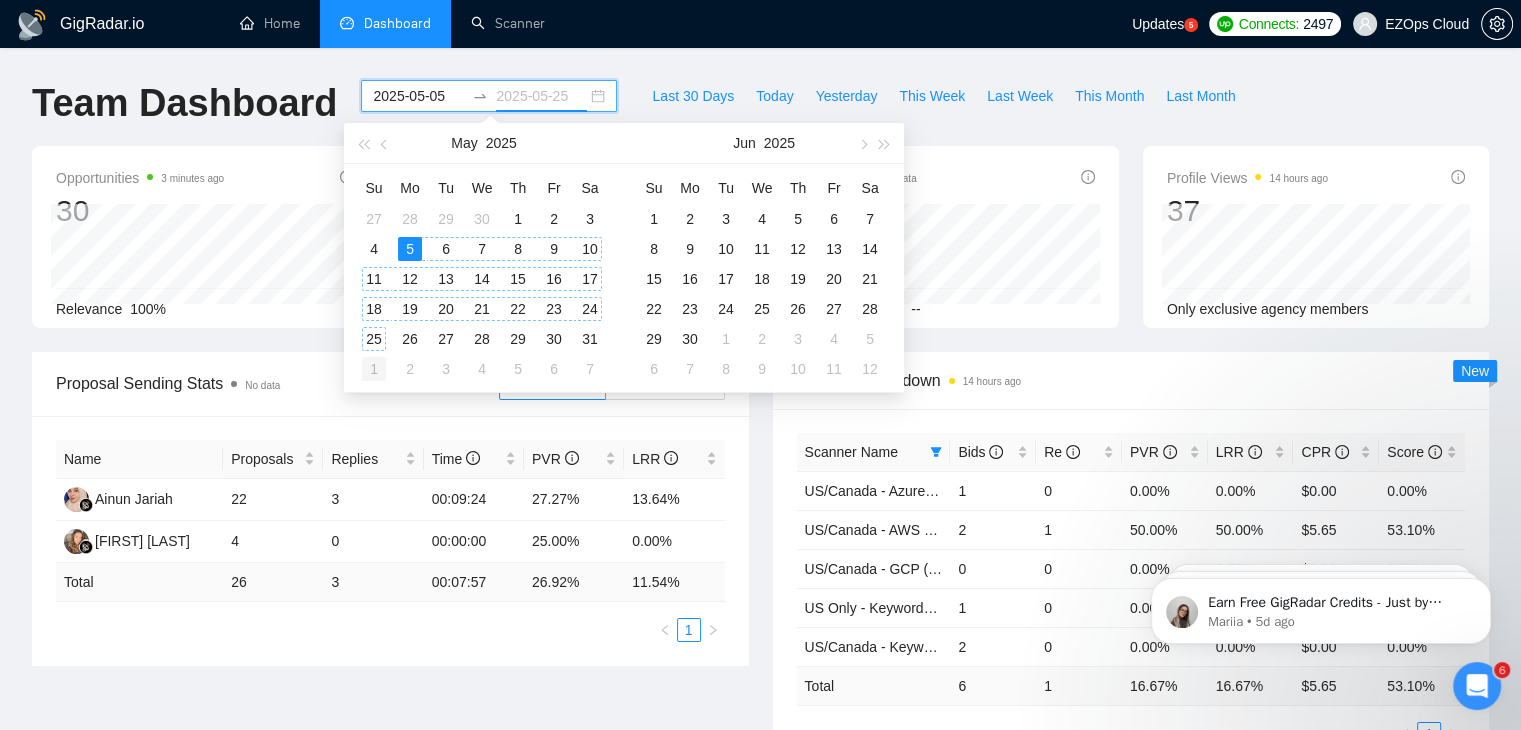 type on "2025-06-01" 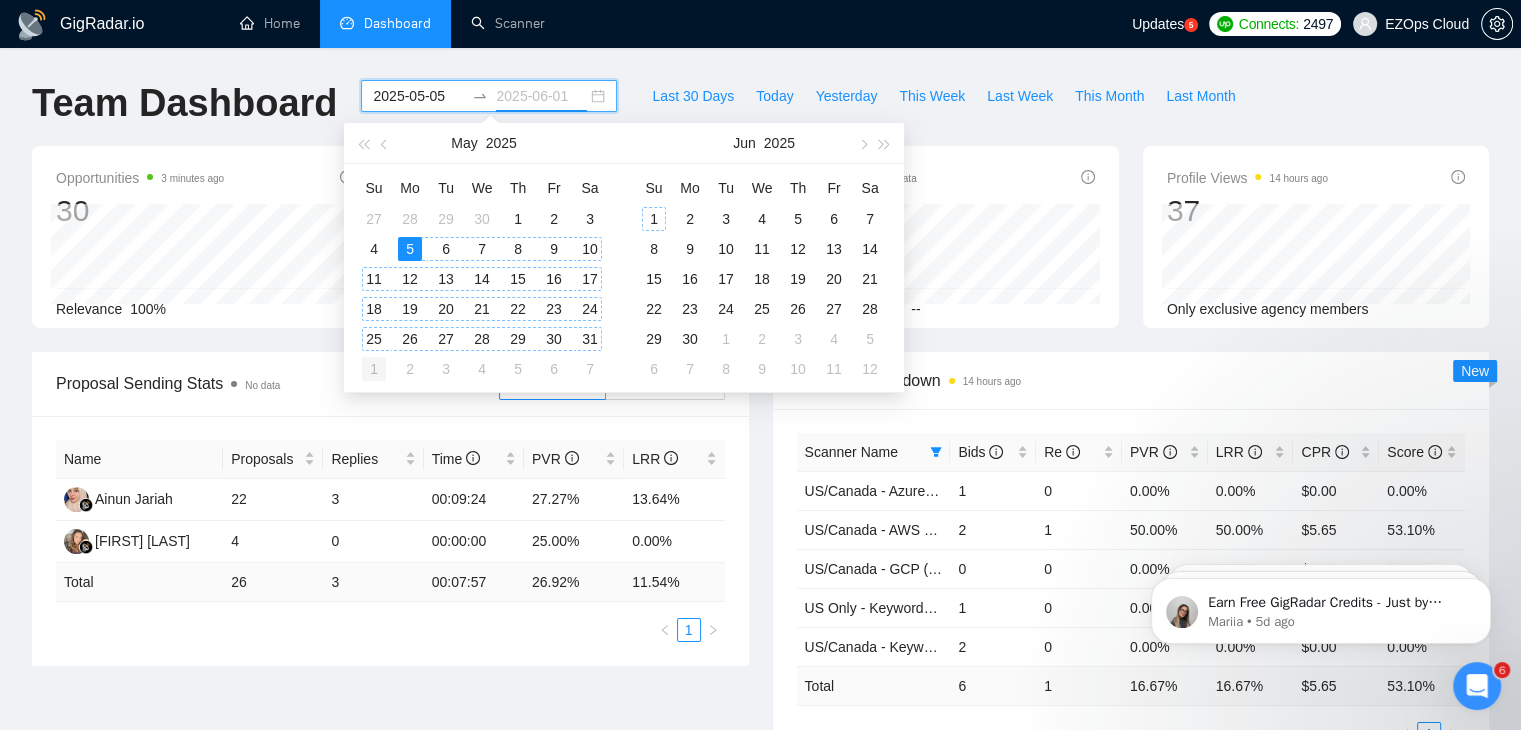 click on "1" at bounding box center [374, 369] 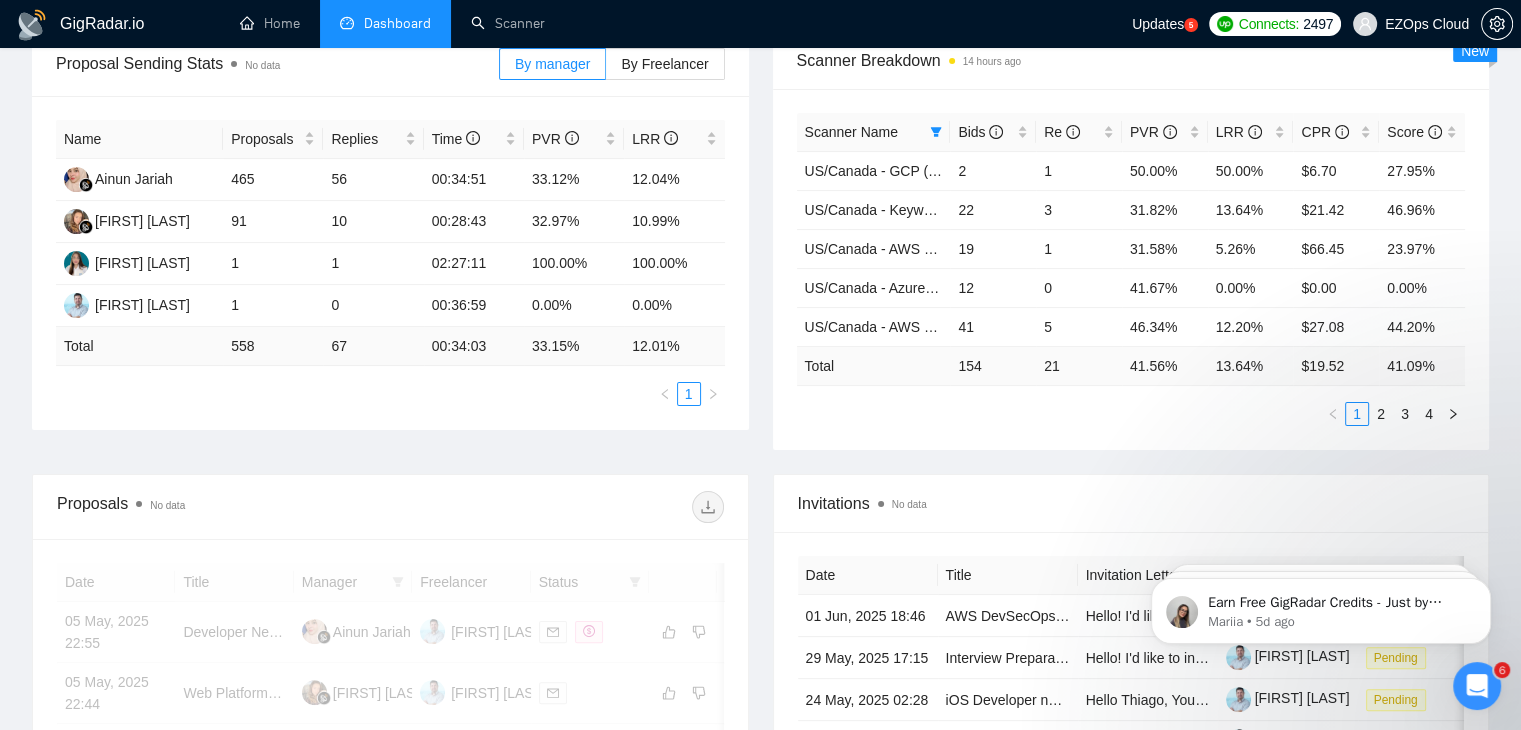 scroll, scrollTop: 328, scrollLeft: 0, axis: vertical 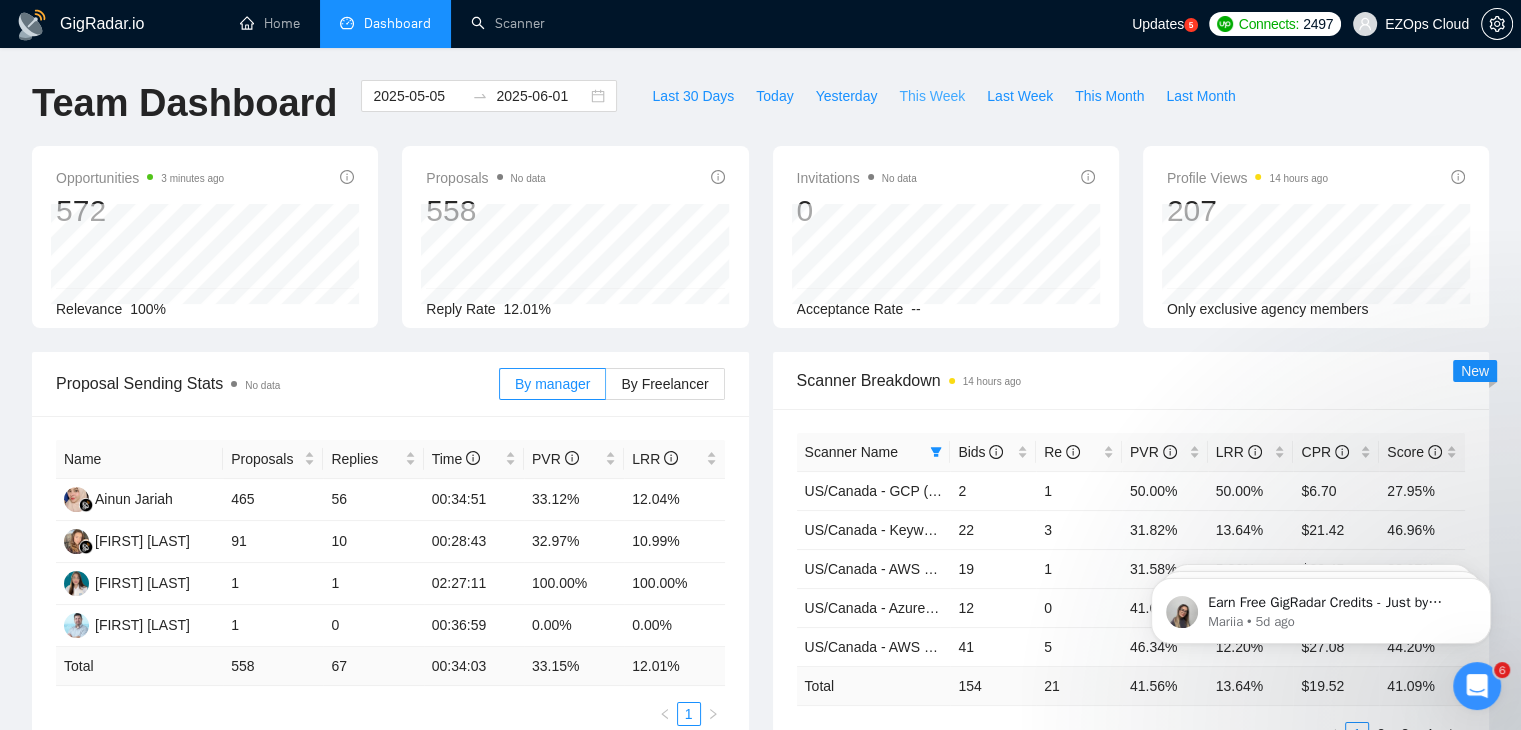 click on "This Week" at bounding box center [932, 96] 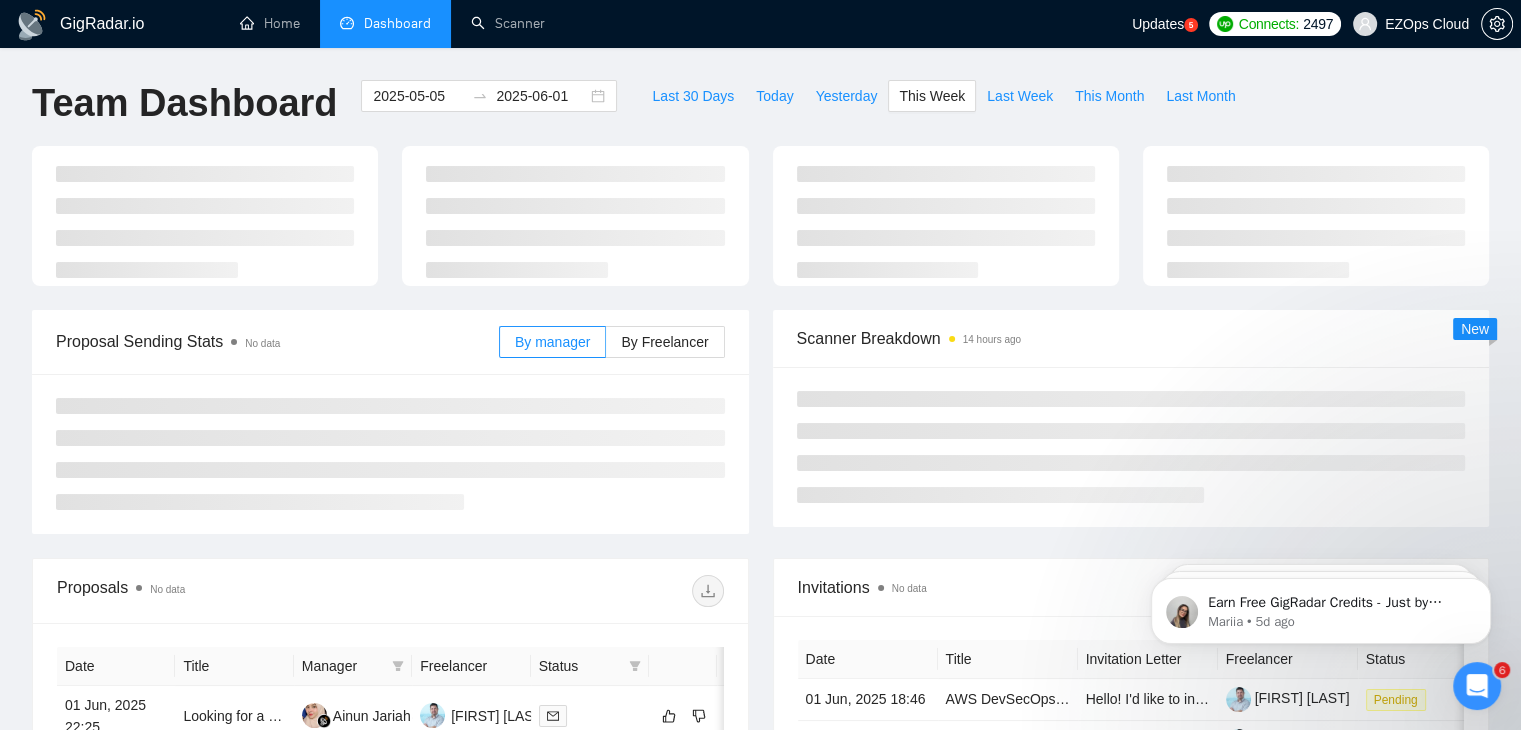 type on "2025-08-04" 